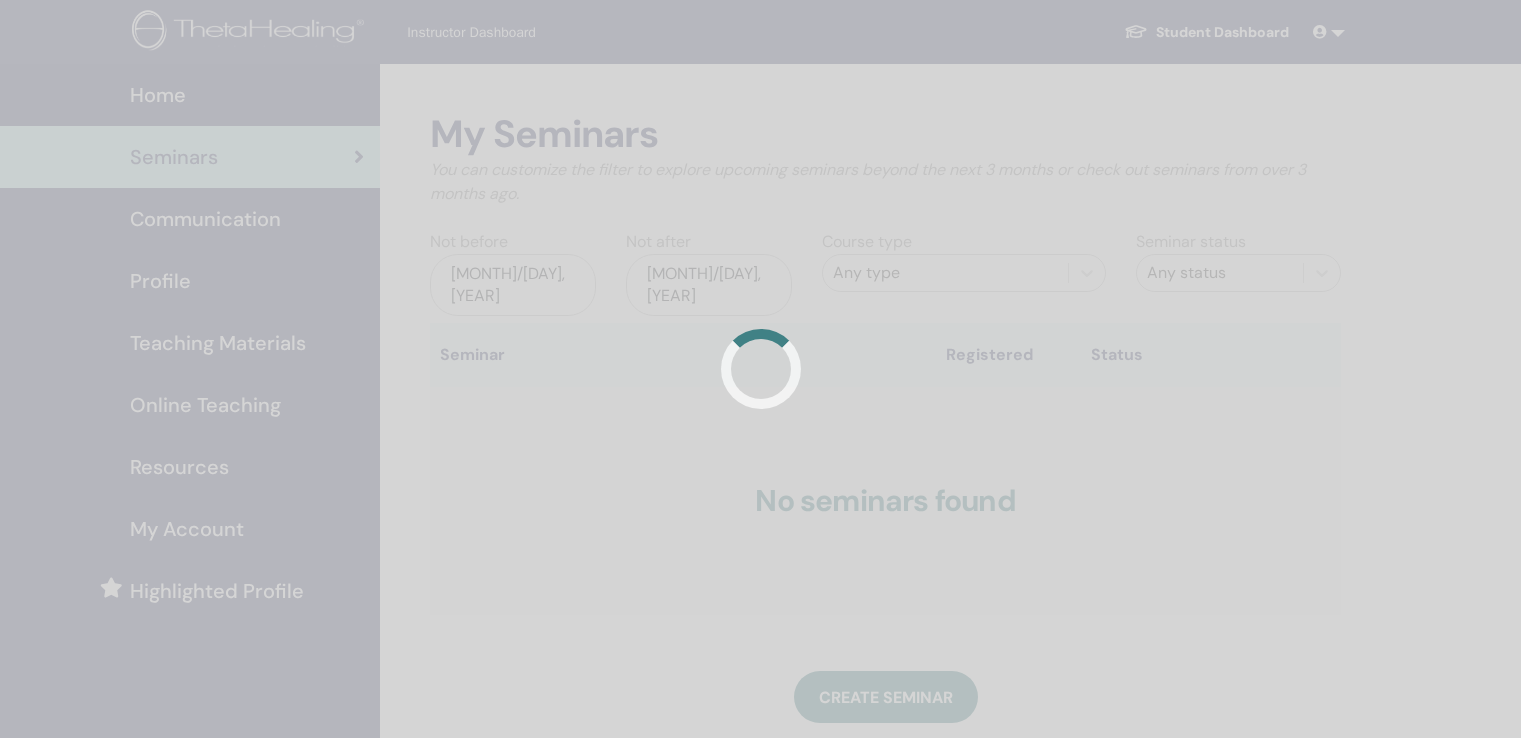 scroll, scrollTop: 0, scrollLeft: 0, axis: both 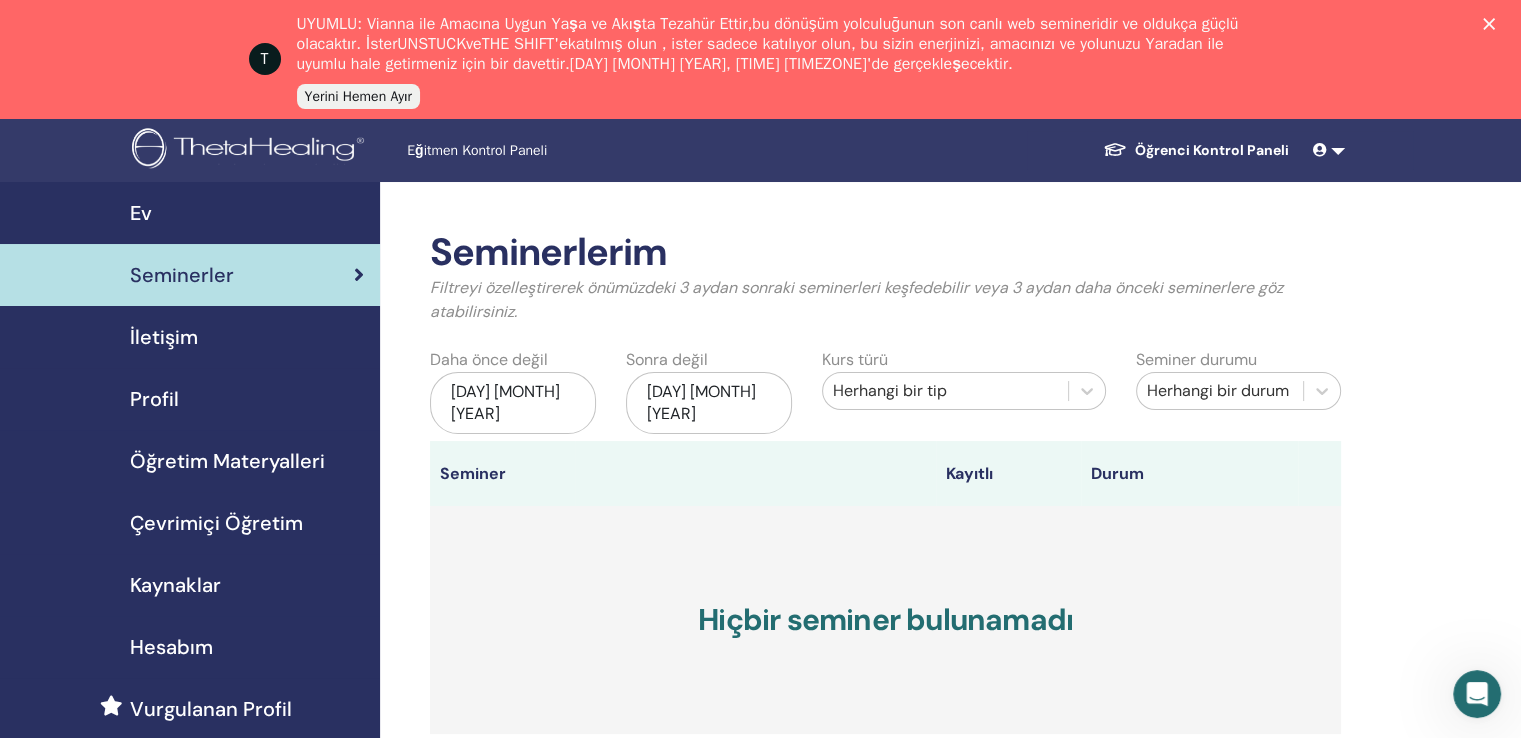 click on "Çevrimiçi Öğretim" at bounding box center [216, 523] 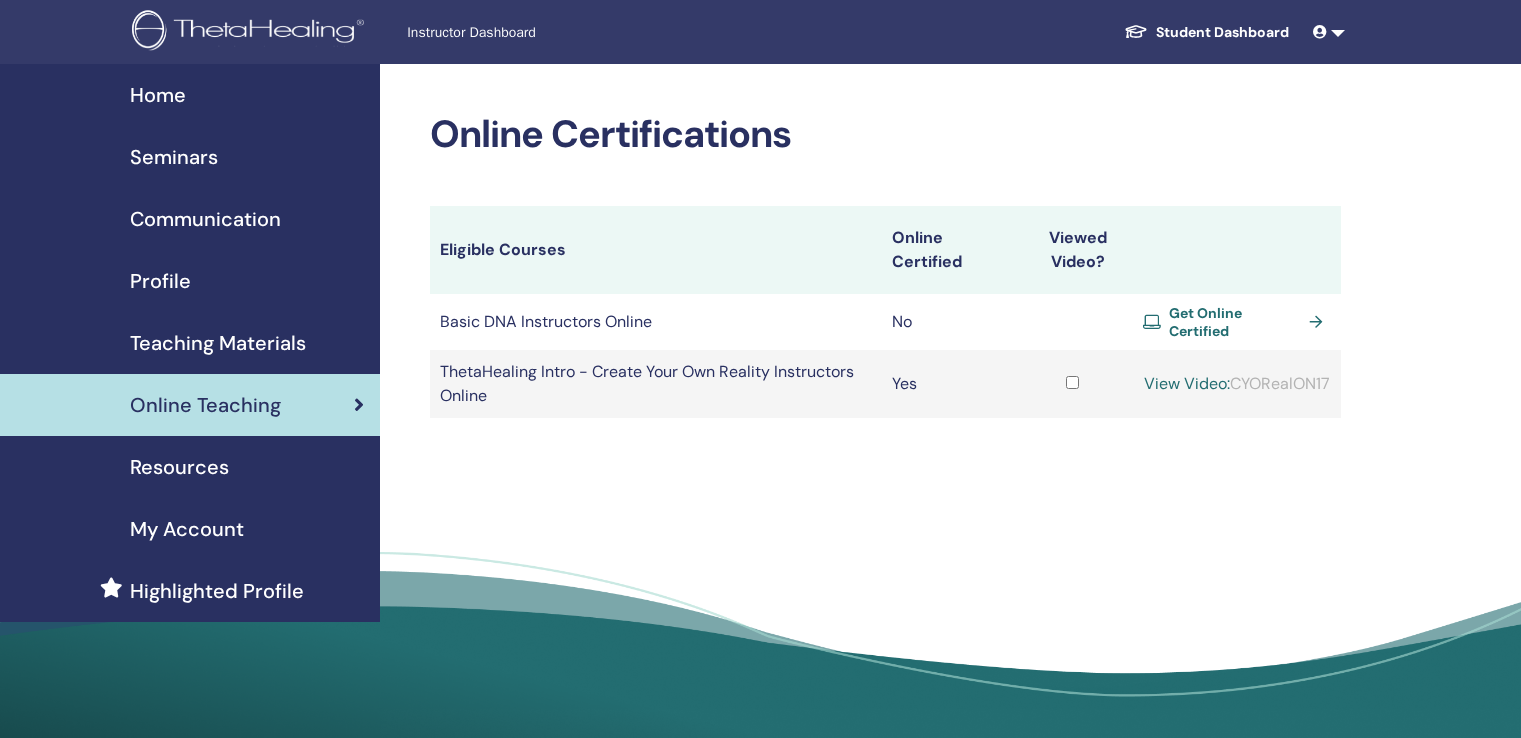 scroll, scrollTop: 0, scrollLeft: 0, axis: both 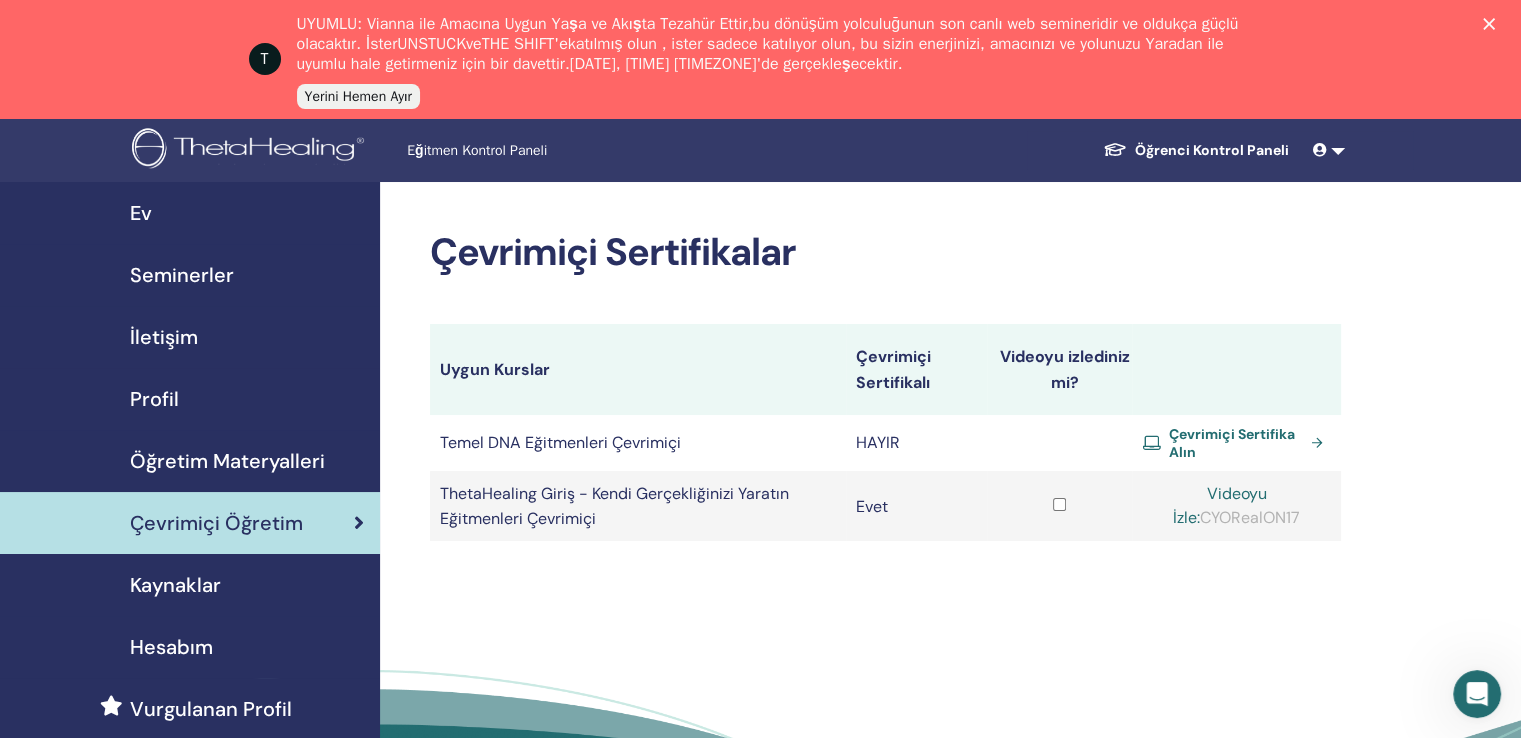click on "Çevrimiçi Sertifika Alın" at bounding box center (1236, 443) 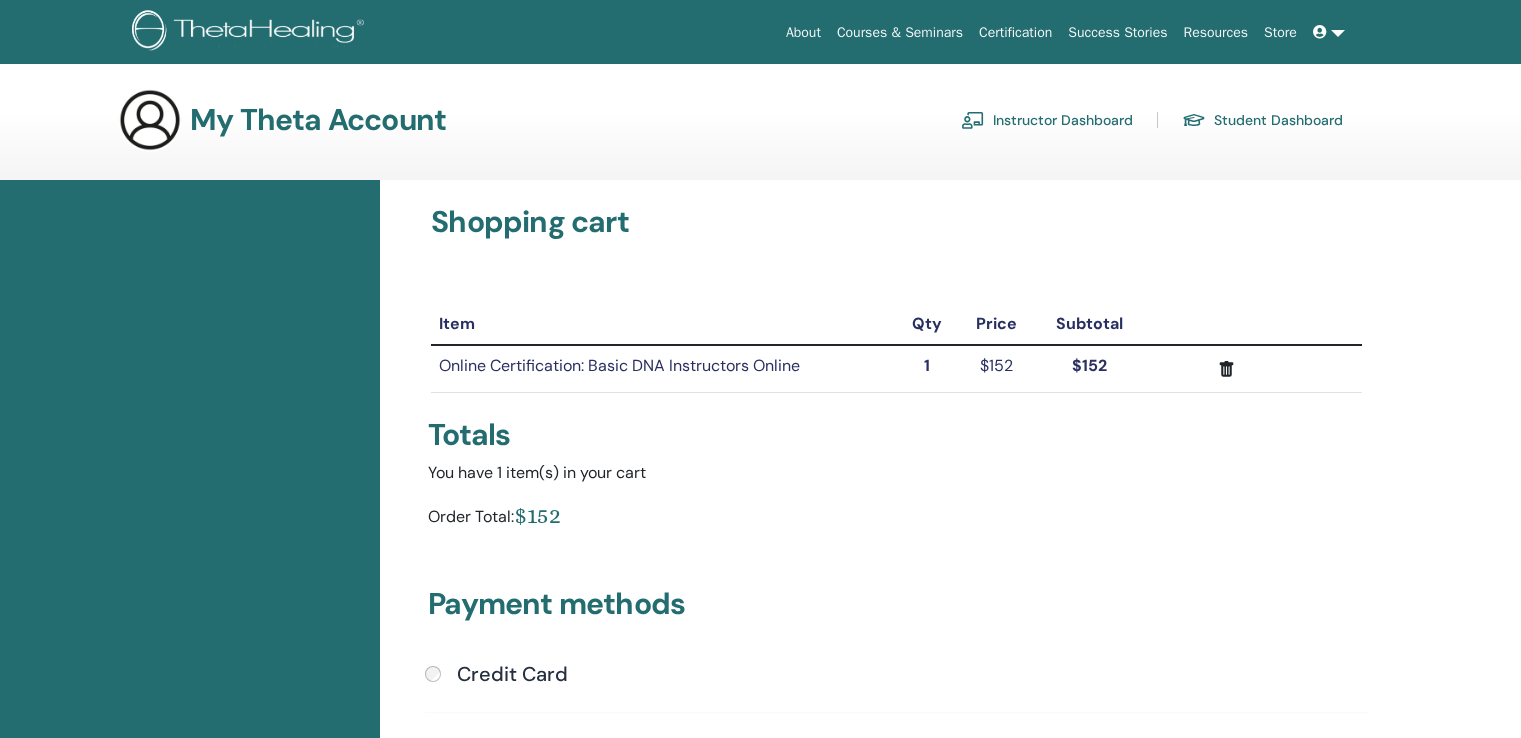 scroll, scrollTop: 0, scrollLeft: 0, axis: both 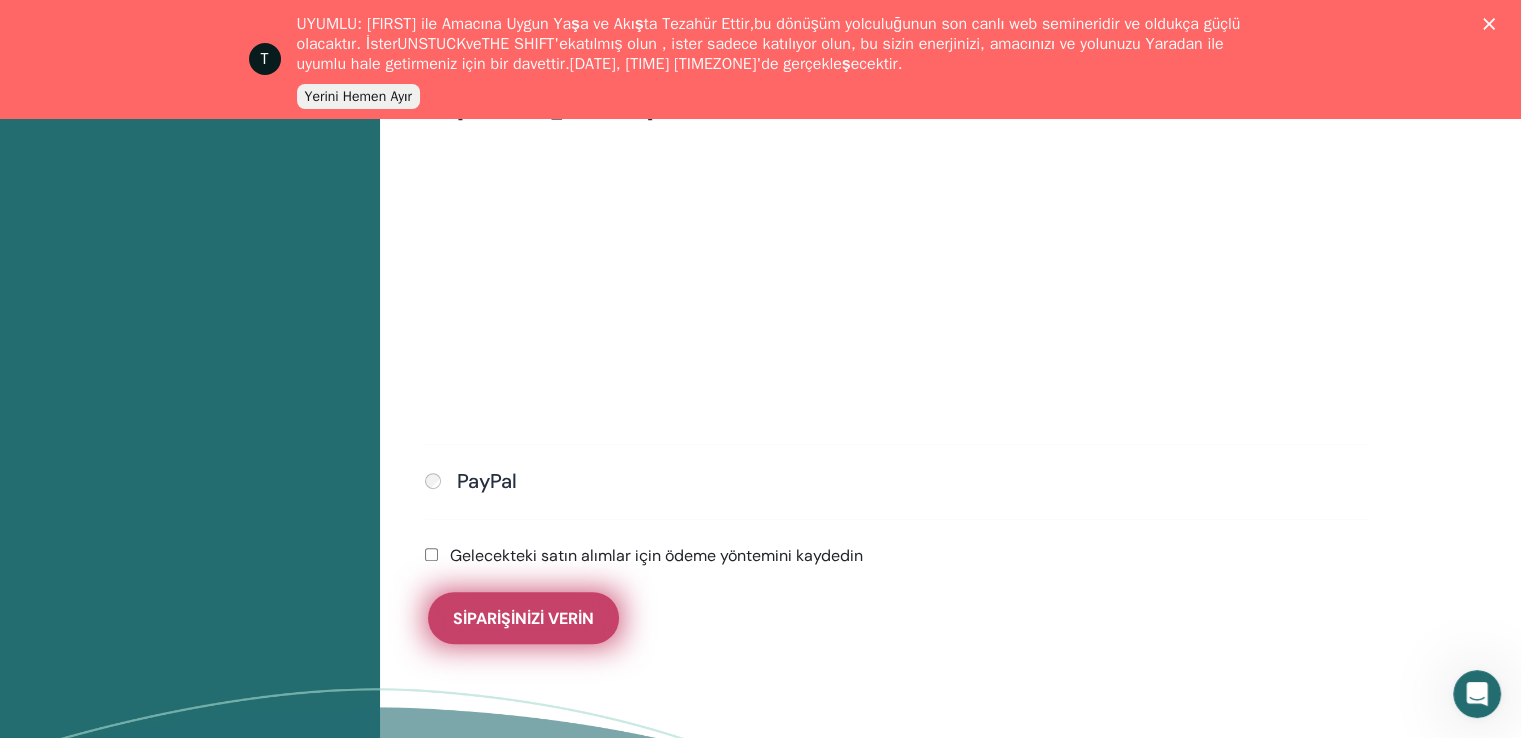 click on "Siparişinizi Verin" at bounding box center [523, 618] 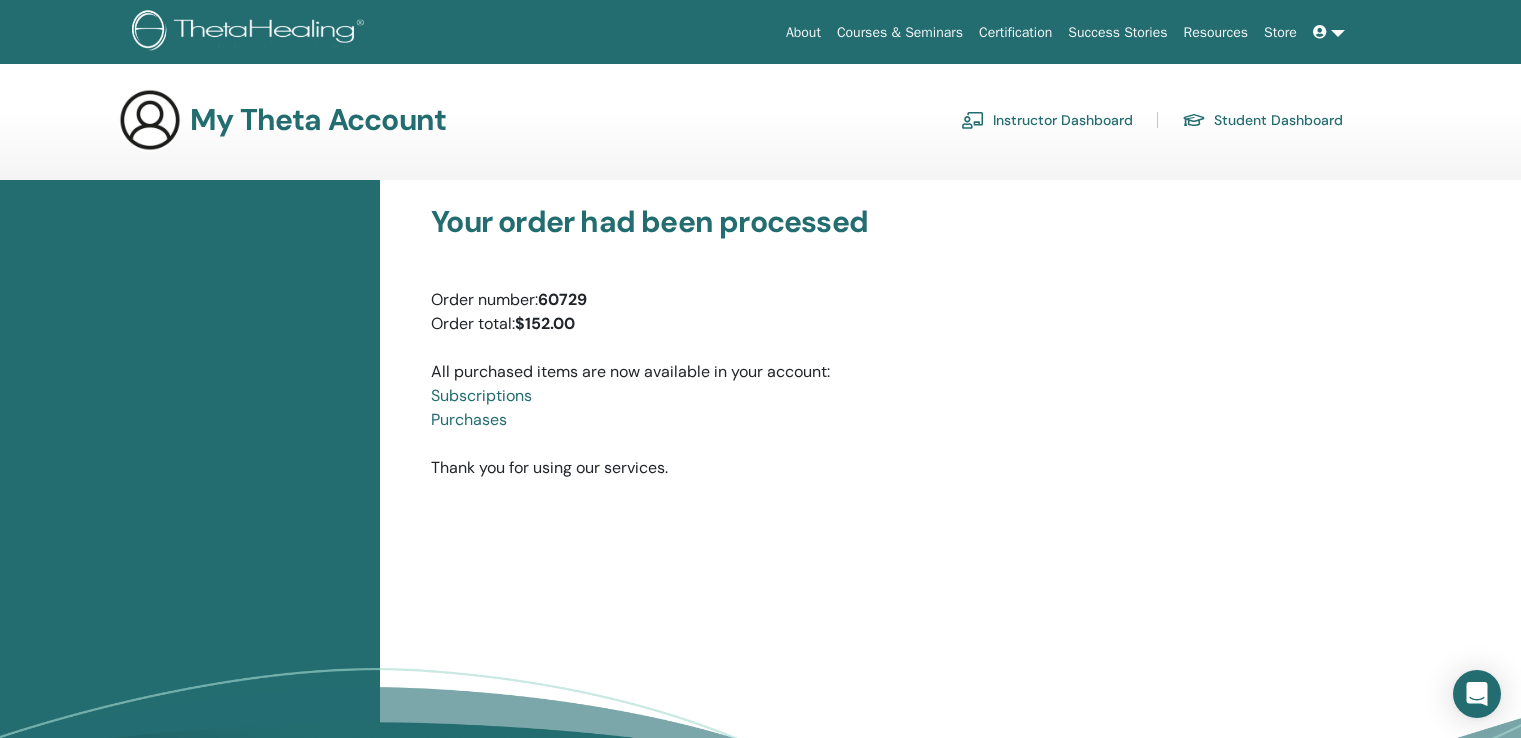 scroll, scrollTop: 0, scrollLeft: 0, axis: both 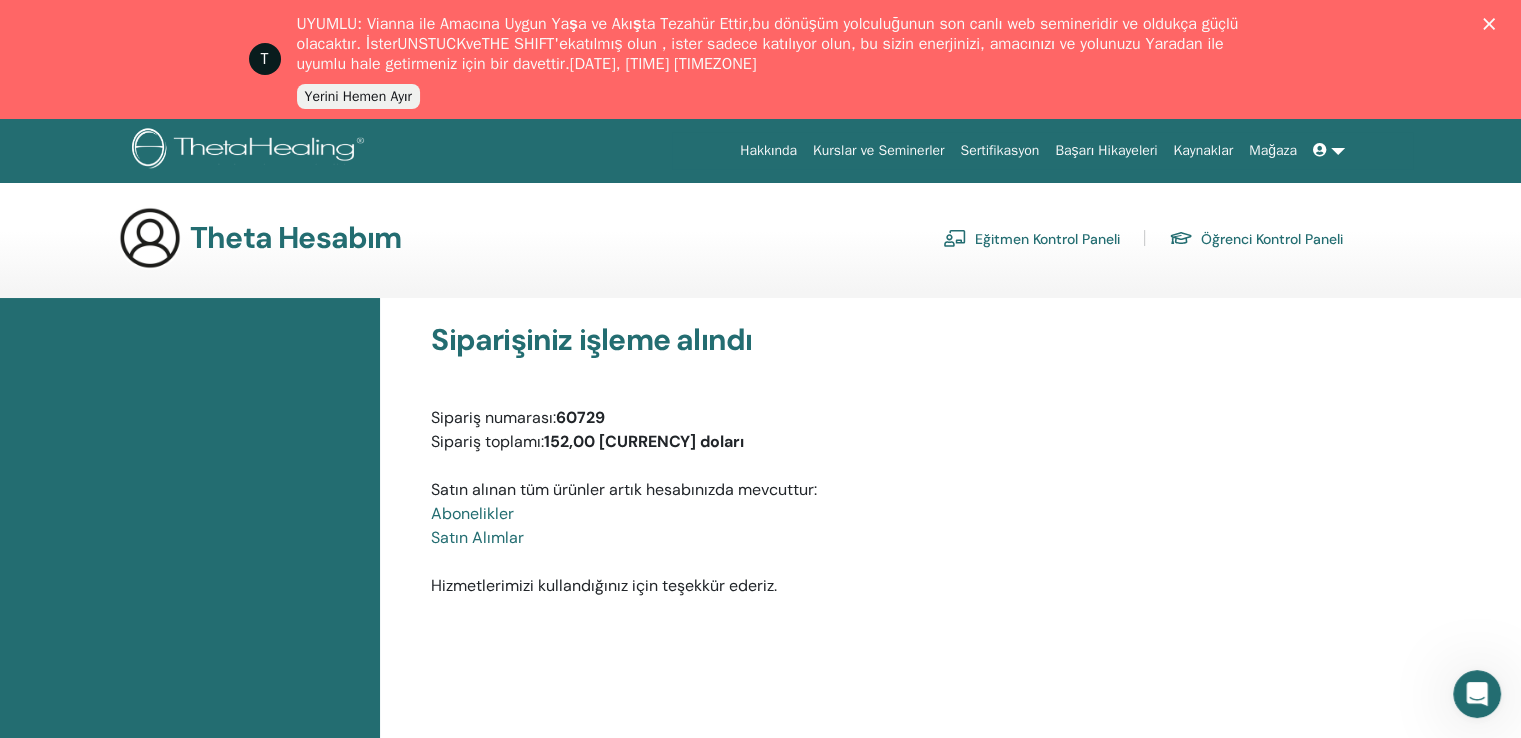 click on "Eğitmen Kontrol Paneli" at bounding box center (1047, 239) 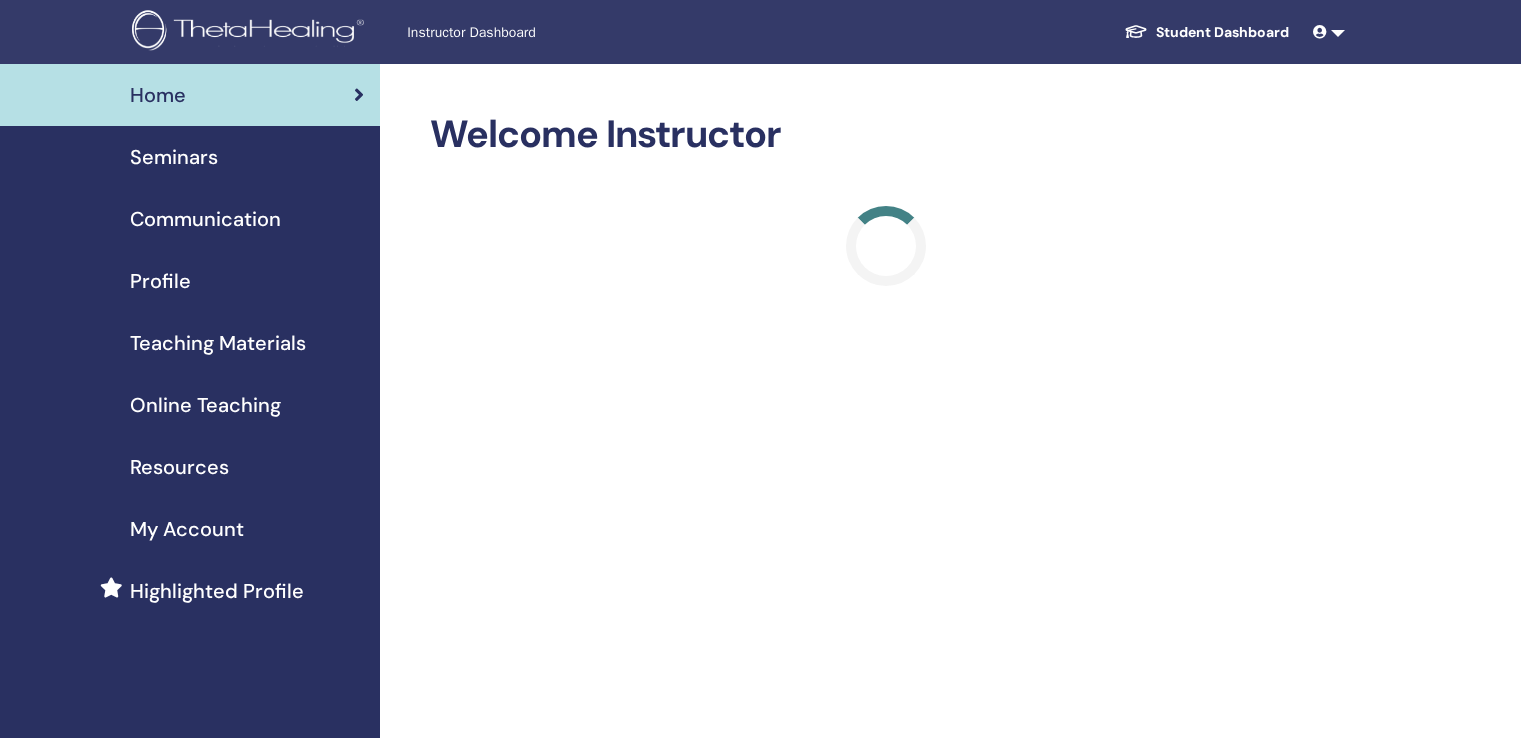 scroll, scrollTop: 0, scrollLeft: 0, axis: both 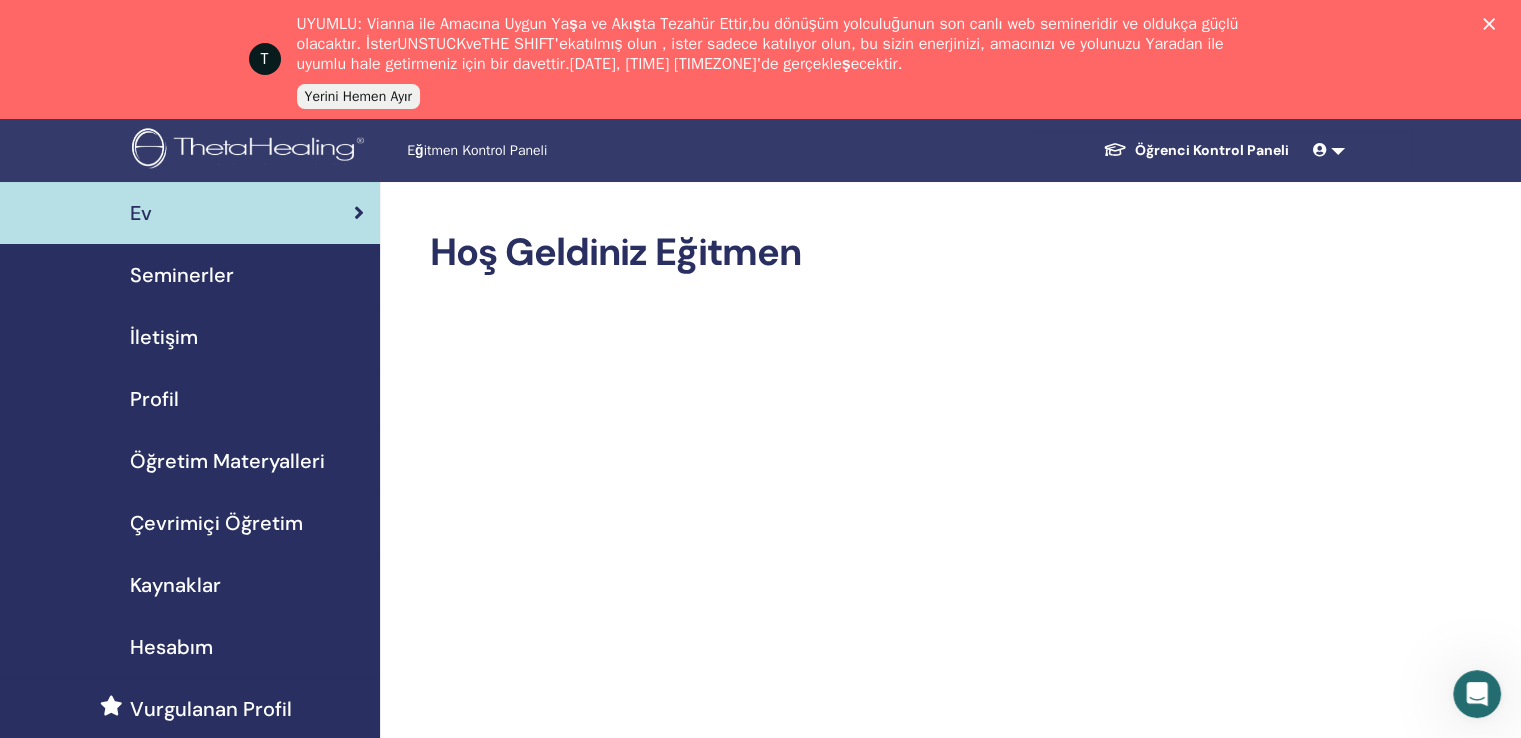 click on "Profil" at bounding box center [154, 399] 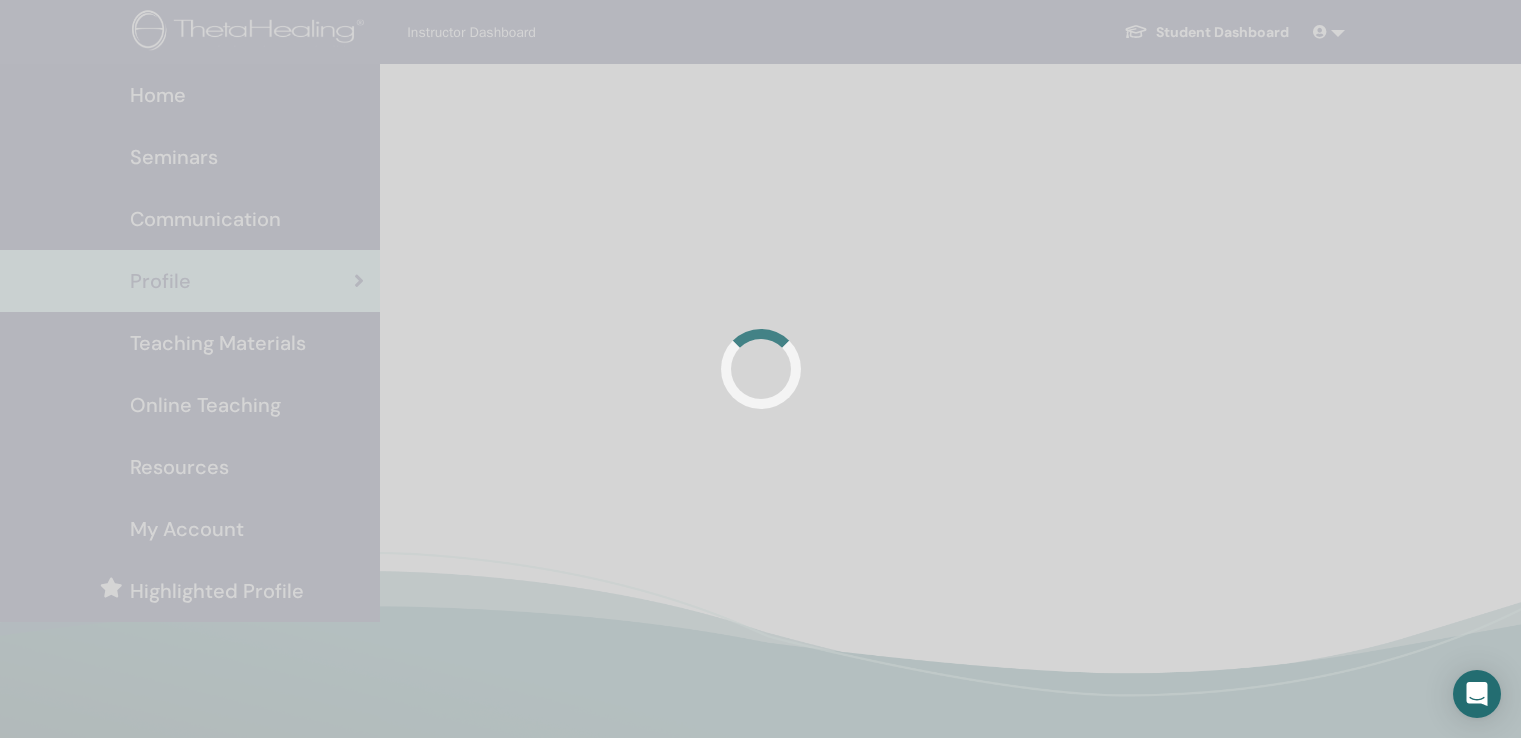 scroll, scrollTop: 0, scrollLeft: 0, axis: both 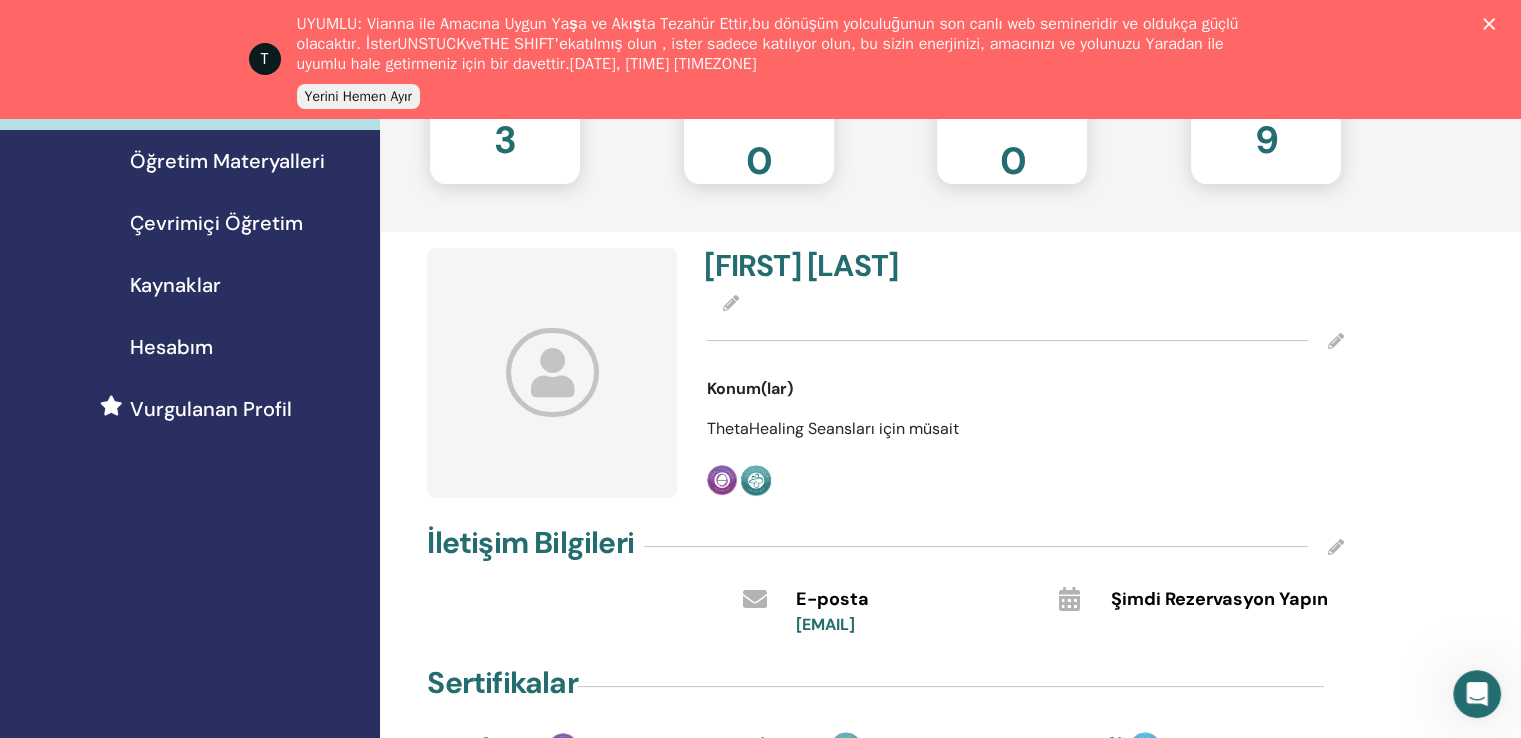 click at bounding box center (552, 372) 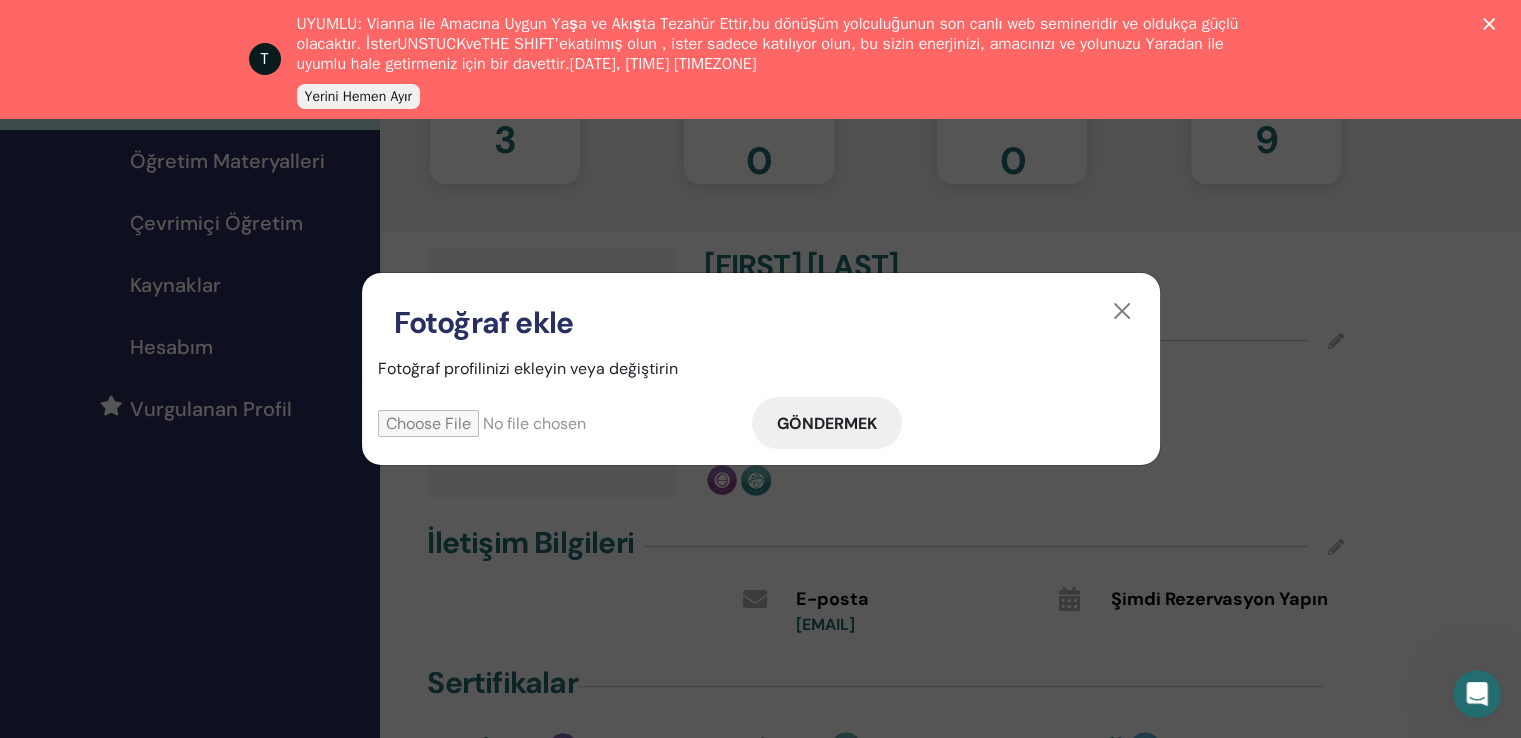 click at bounding box center [565, 423] 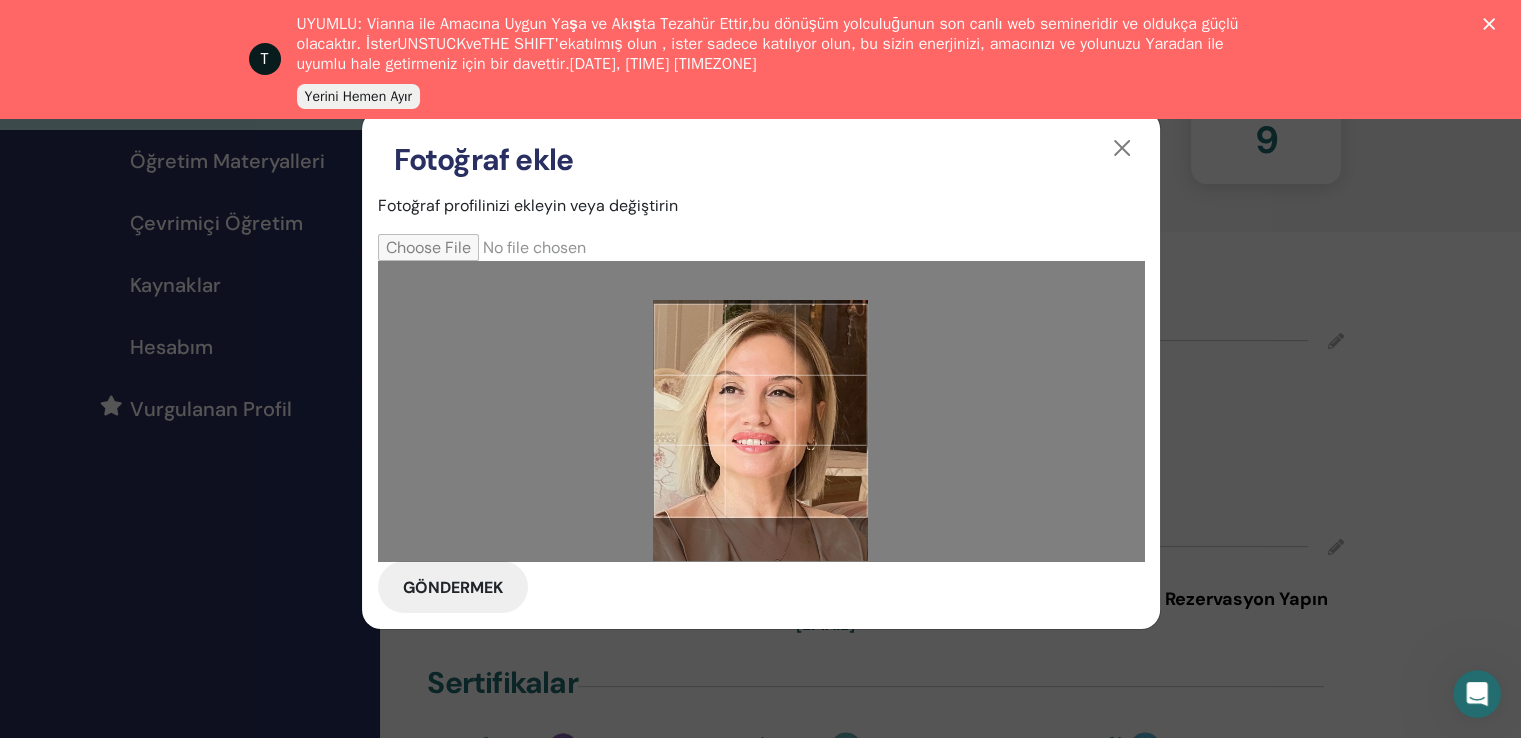 drag, startPoint x: 860, startPoint y: 305, endPoint x: 850, endPoint y: 344, distance: 40.261642 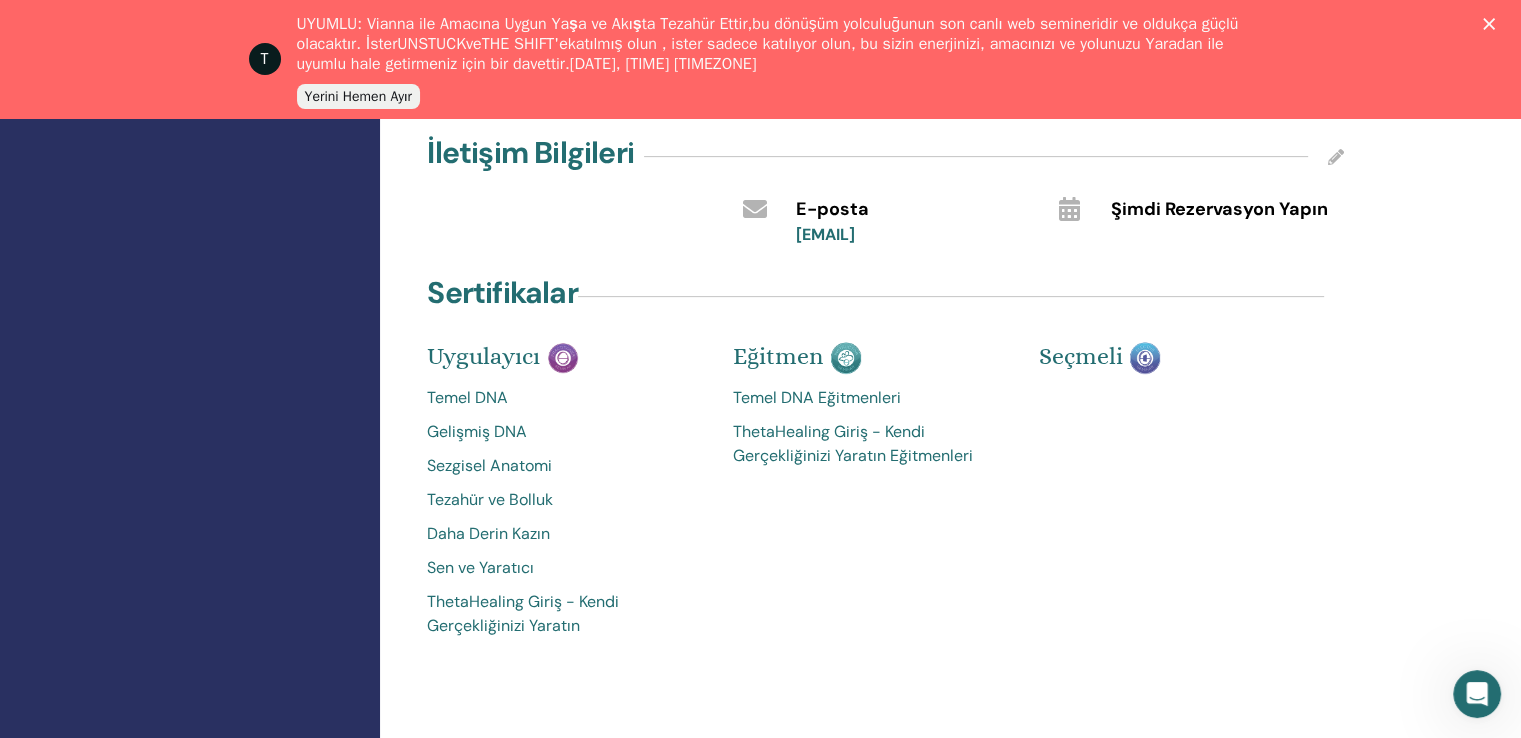 scroll, scrollTop: 700, scrollLeft: 0, axis: vertical 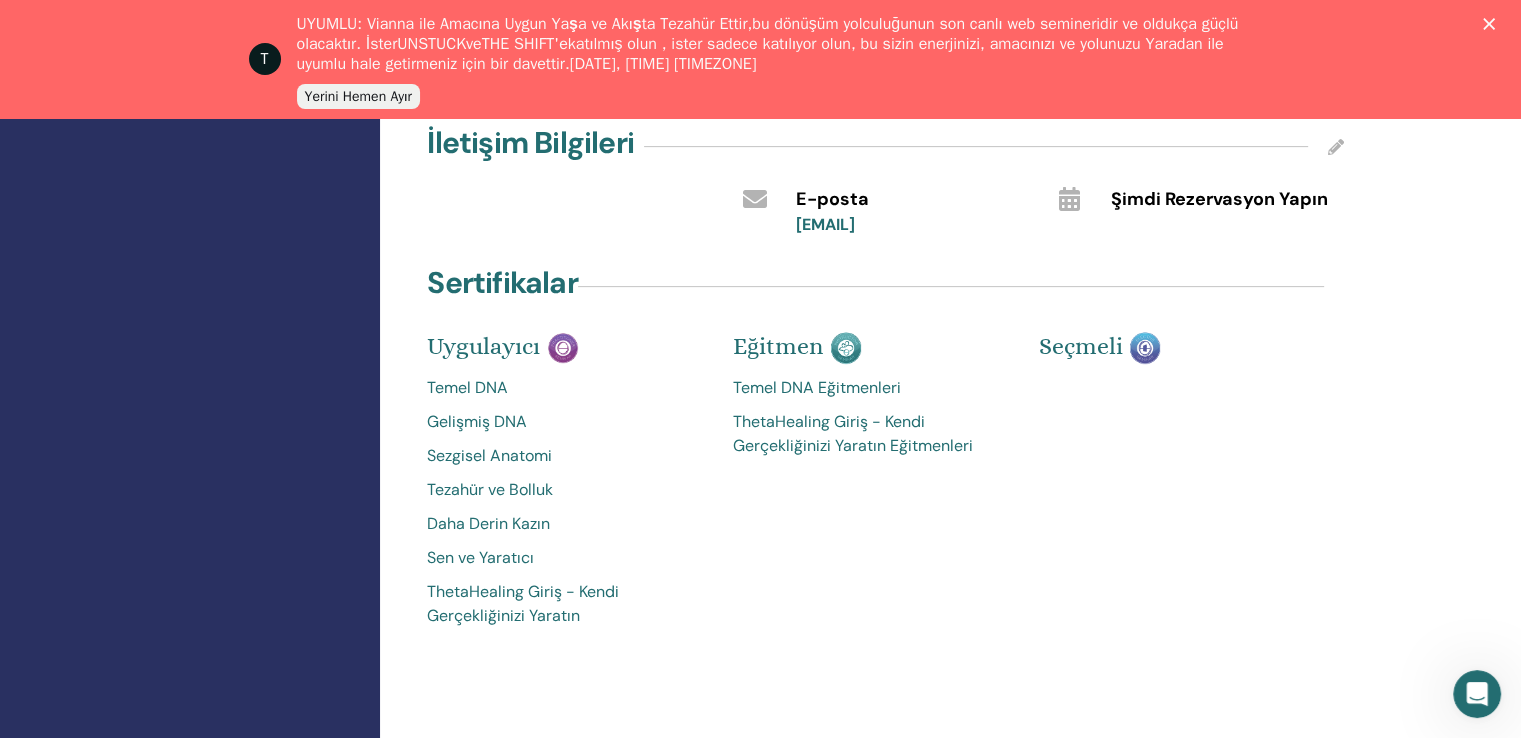 click on "Temel DNA" at bounding box center (467, 387) 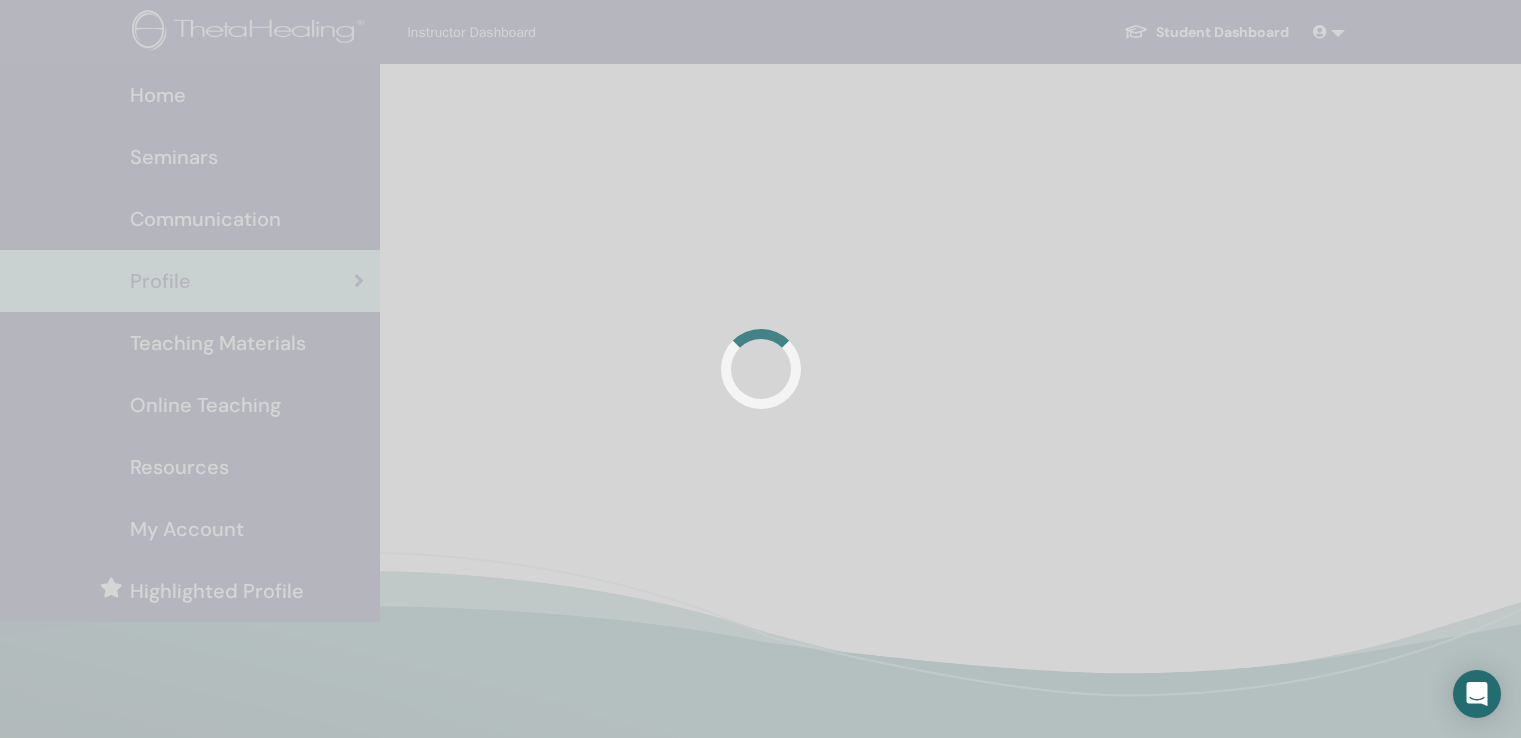 scroll, scrollTop: 476, scrollLeft: 0, axis: vertical 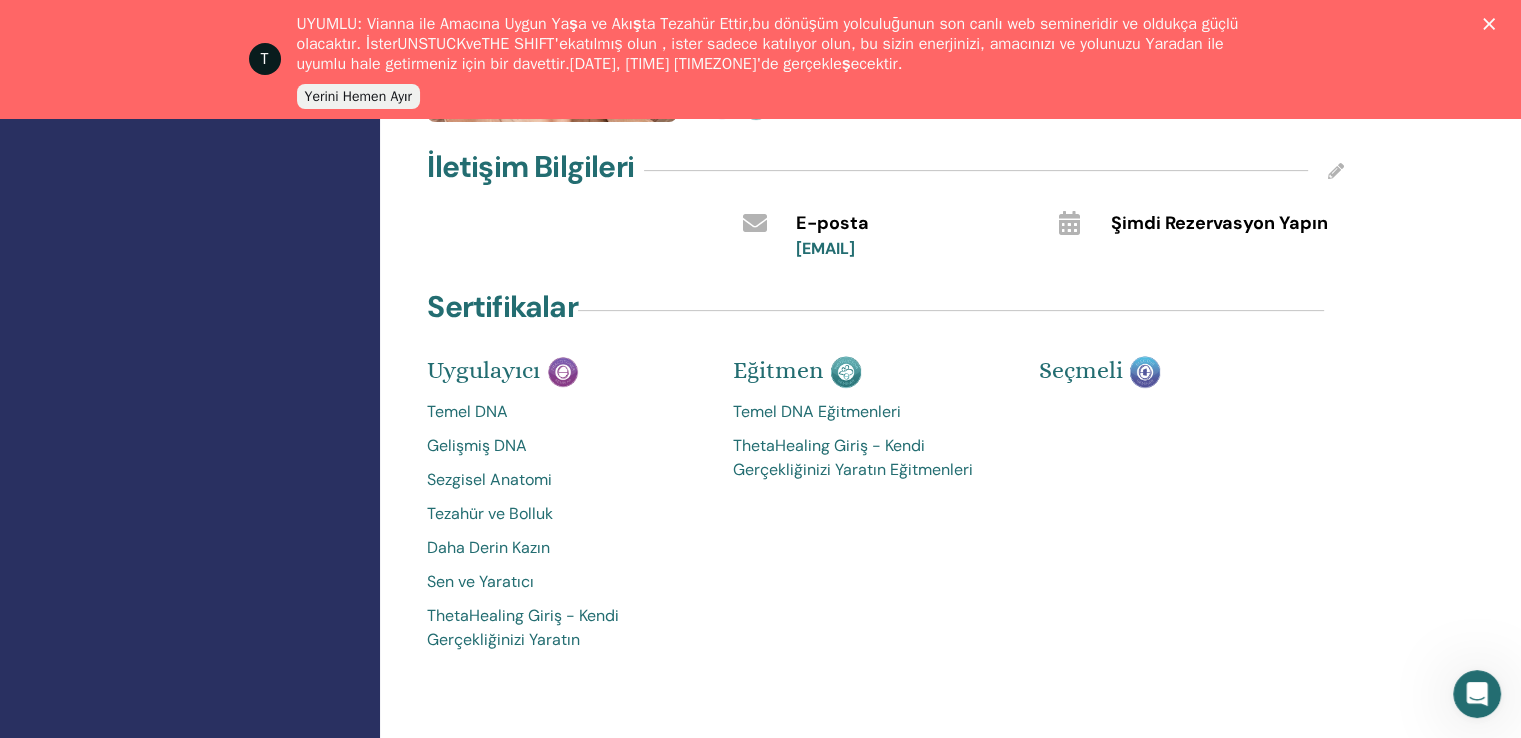 click on "Temel DNA Eğitmenleri" at bounding box center [817, 411] 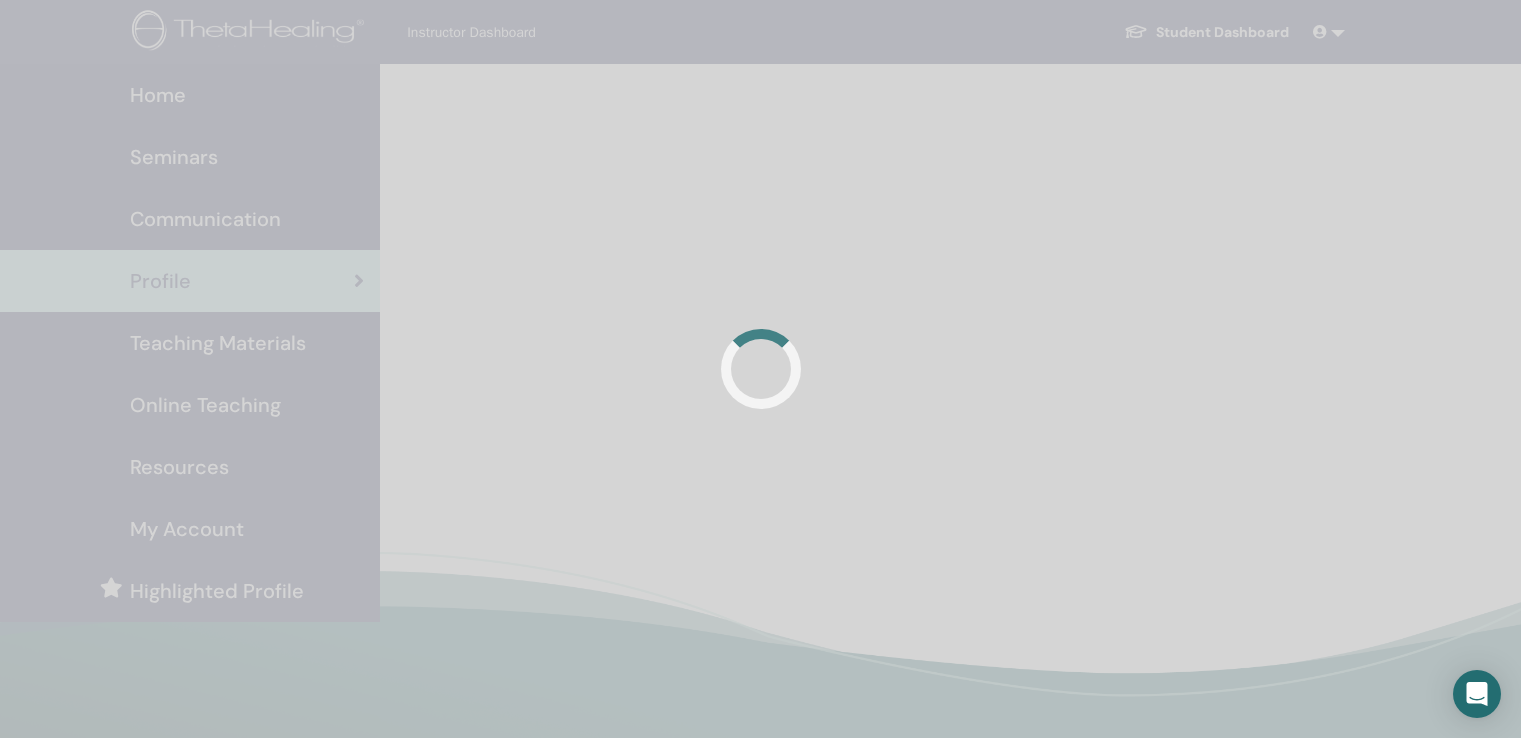 scroll, scrollTop: 476, scrollLeft: 0, axis: vertical 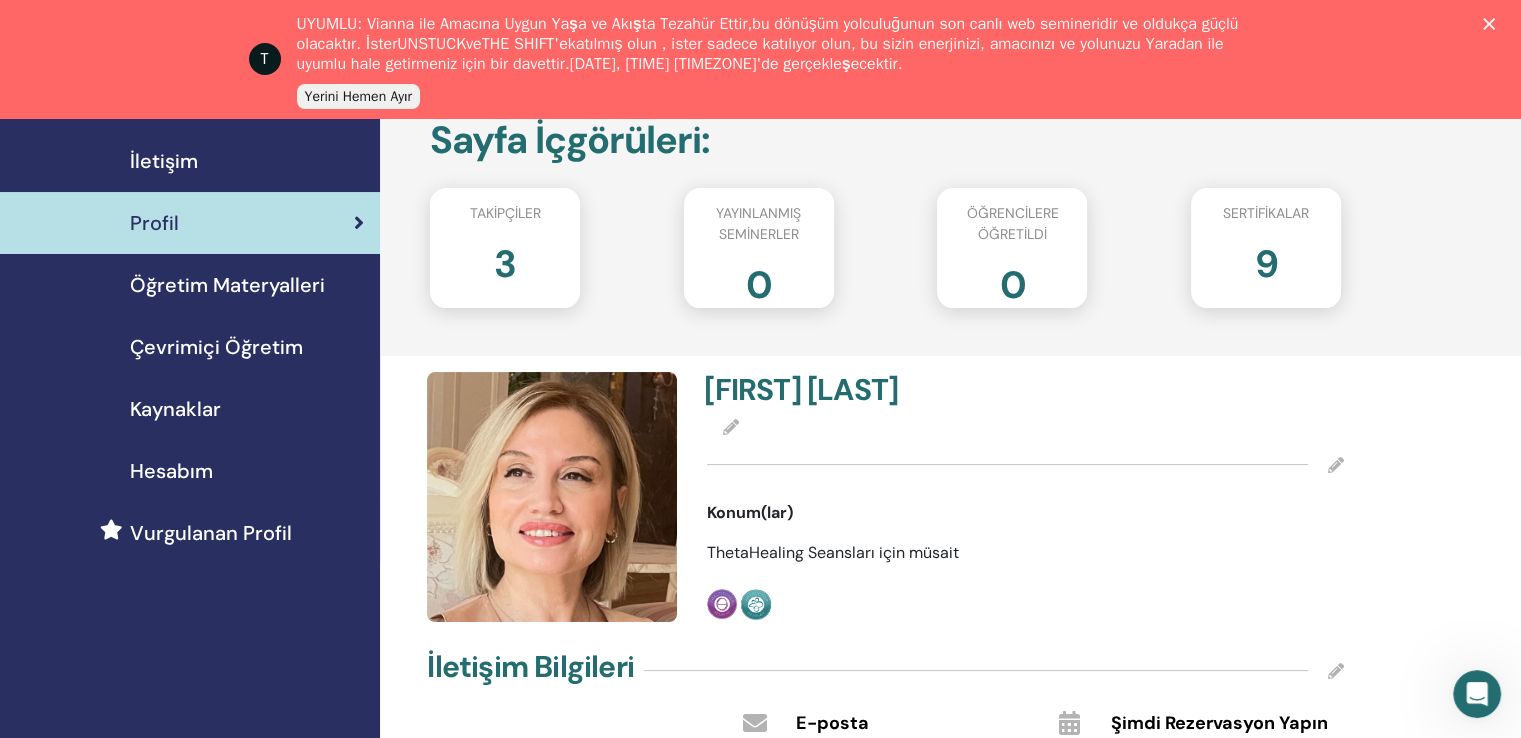 click on "Öğretim Materyalleri" at bounding box center (227, 285) 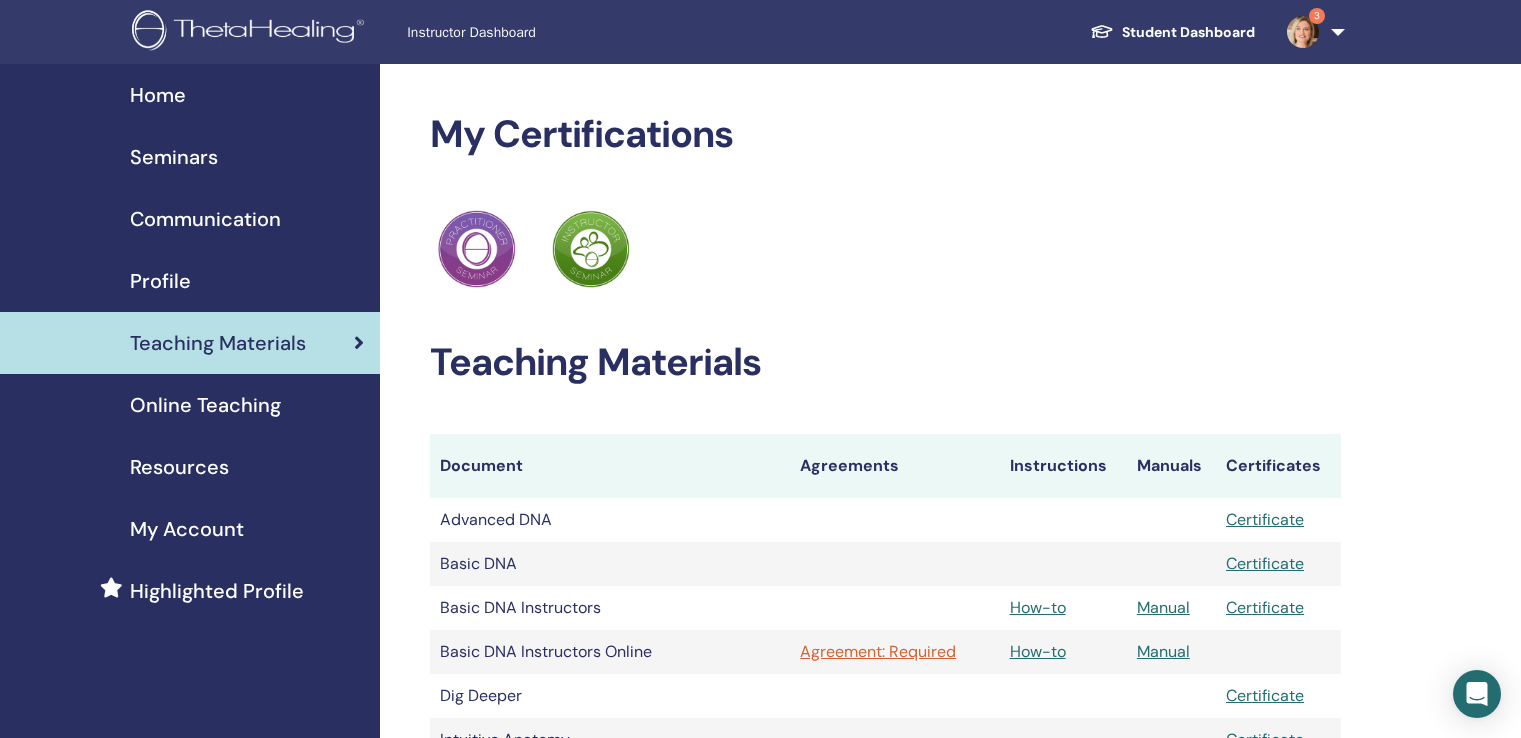 scroll, scrollTop: 0, scrollLeft: 0, axis: both 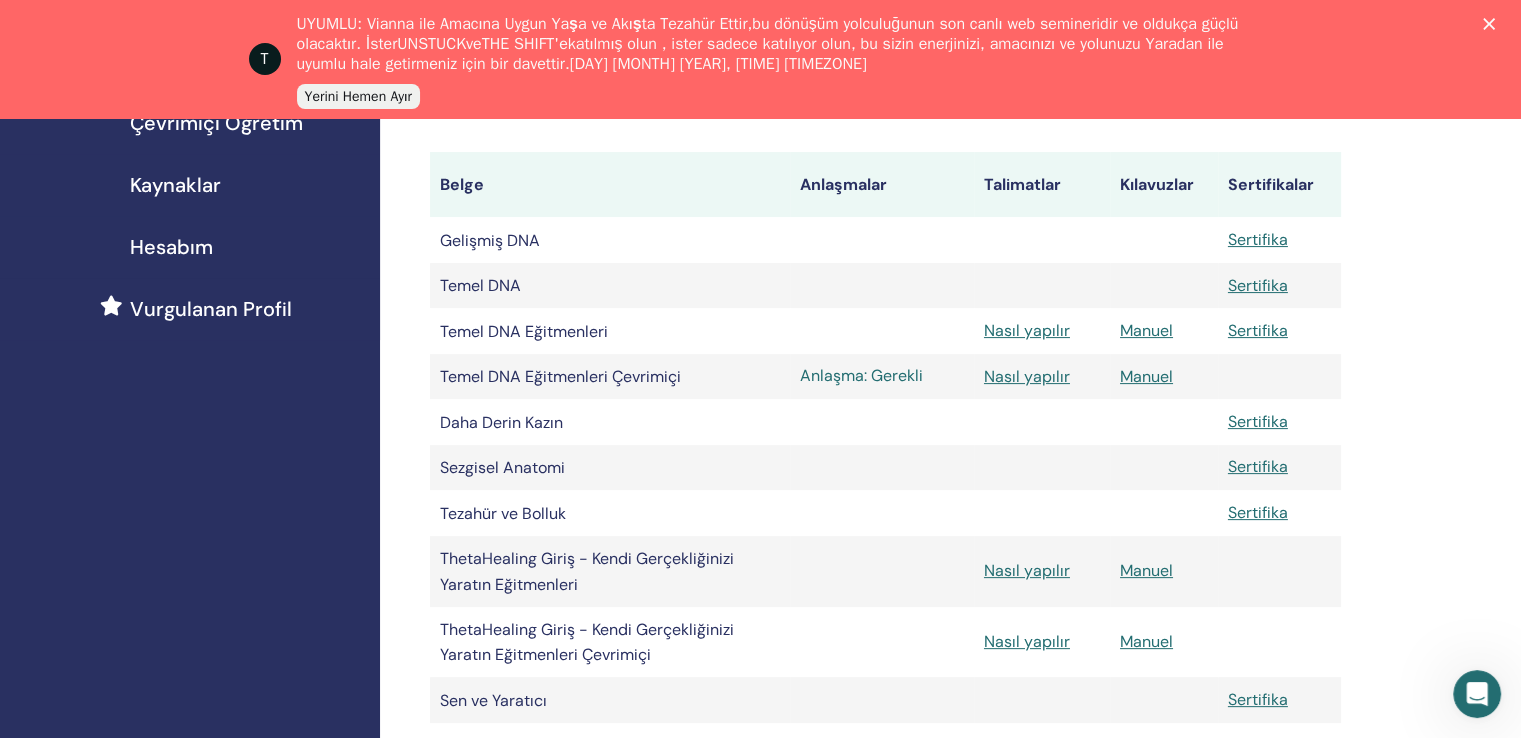 click on "Anlaşma: Gerekli" at bounding box center [861, 375] 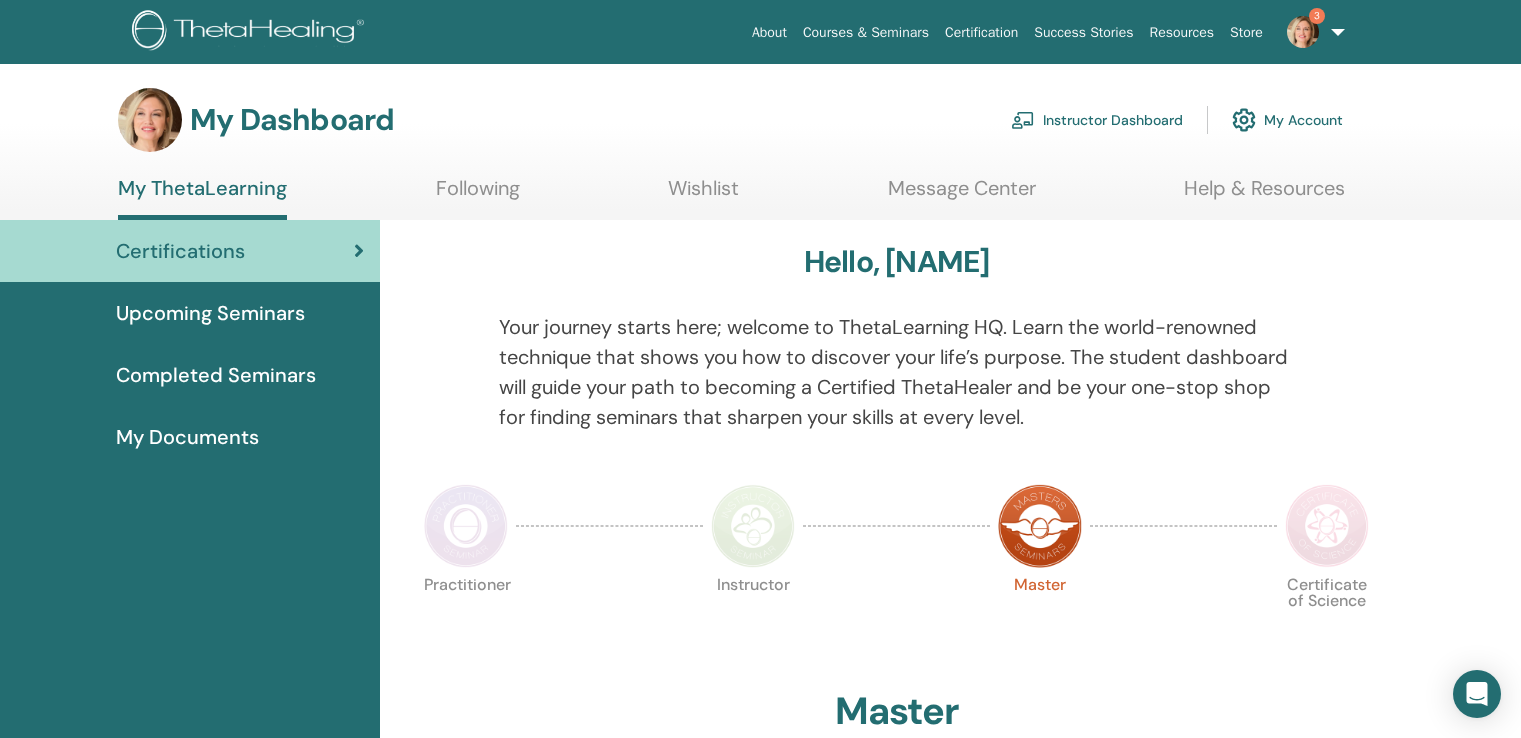 scroll, scrollTop: 0, scrollLeft: 0, axis: both 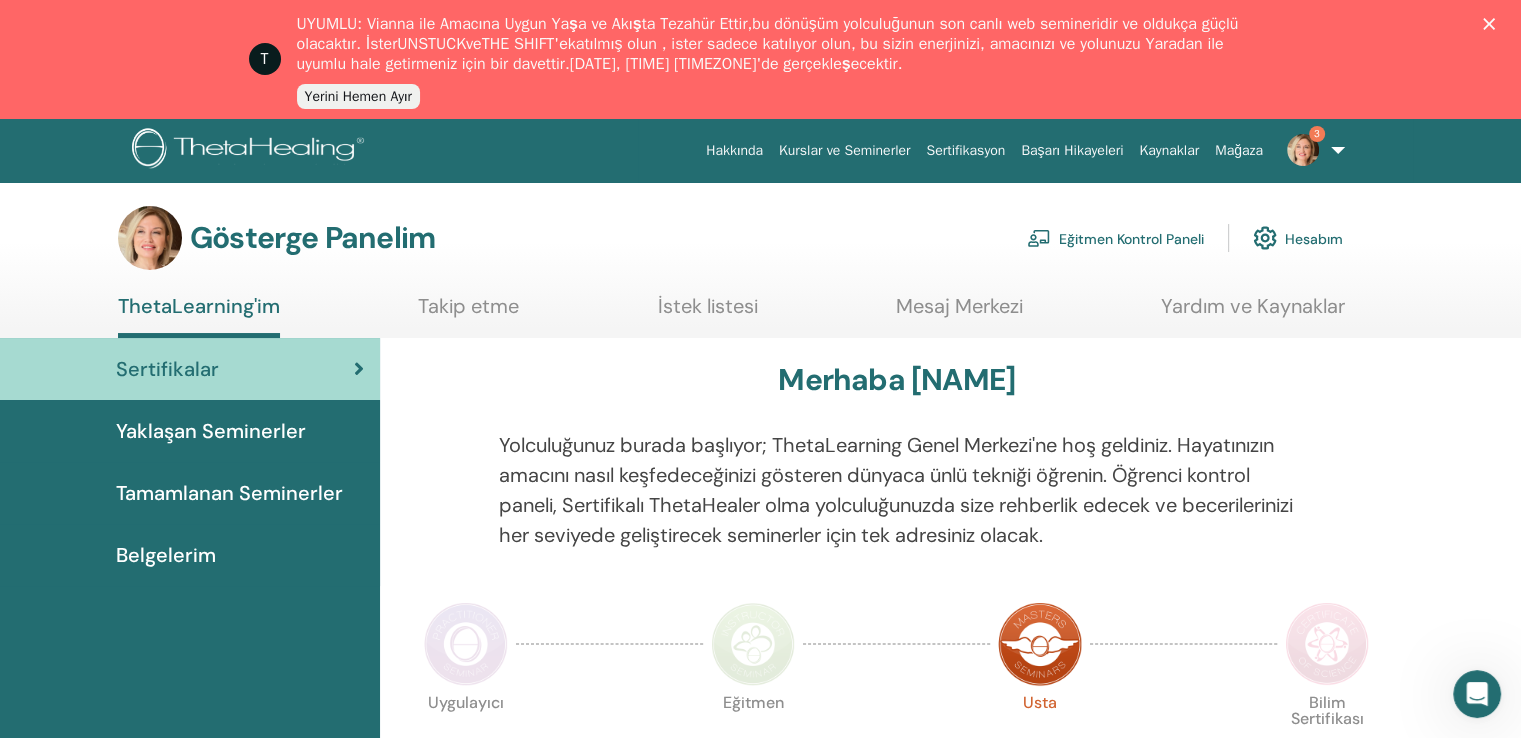 click on "ThetaLearning'im" at bounding box center (199, 306) 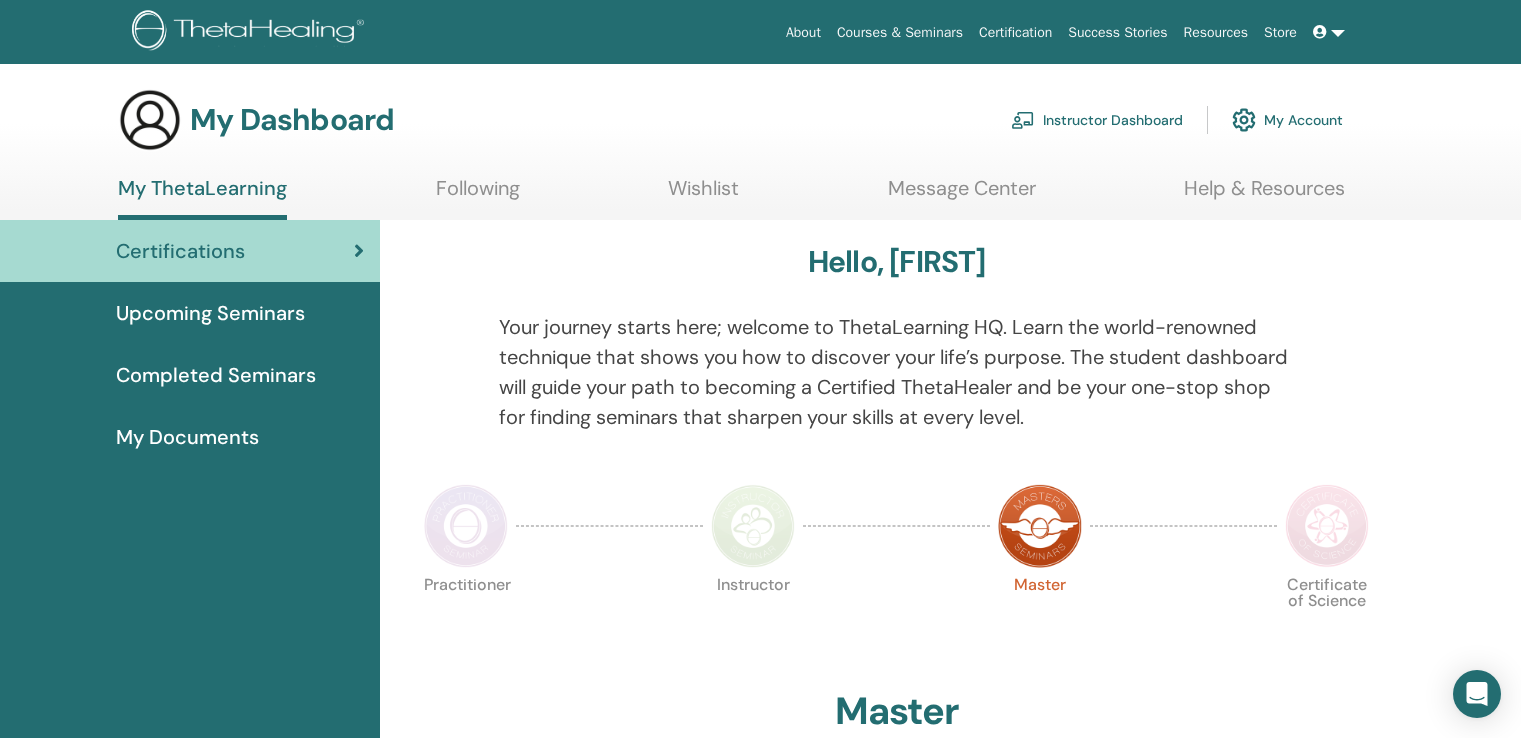 scroll, scrollTop: 0, scrollLeft: 0, axis: both 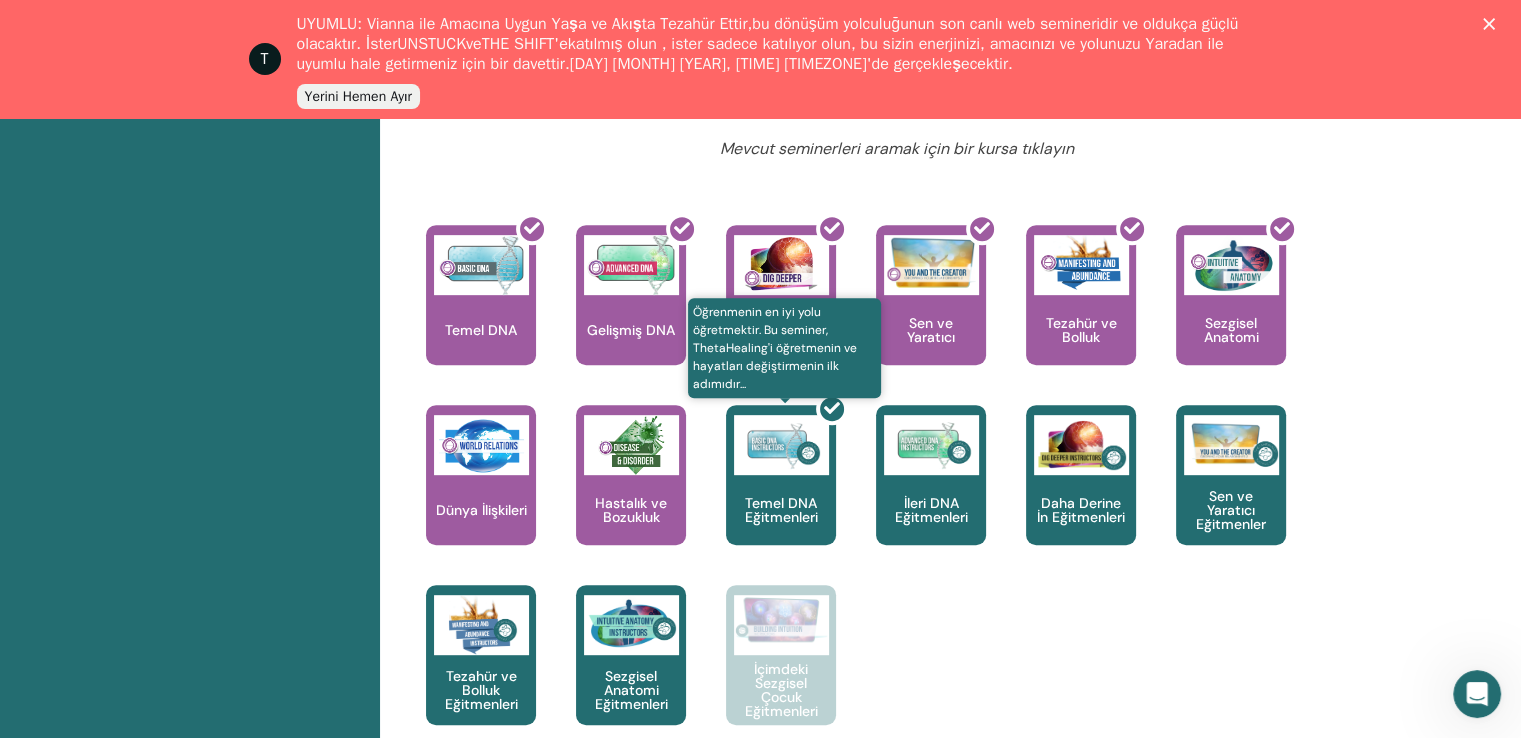 click at bounding box center (793, 483) 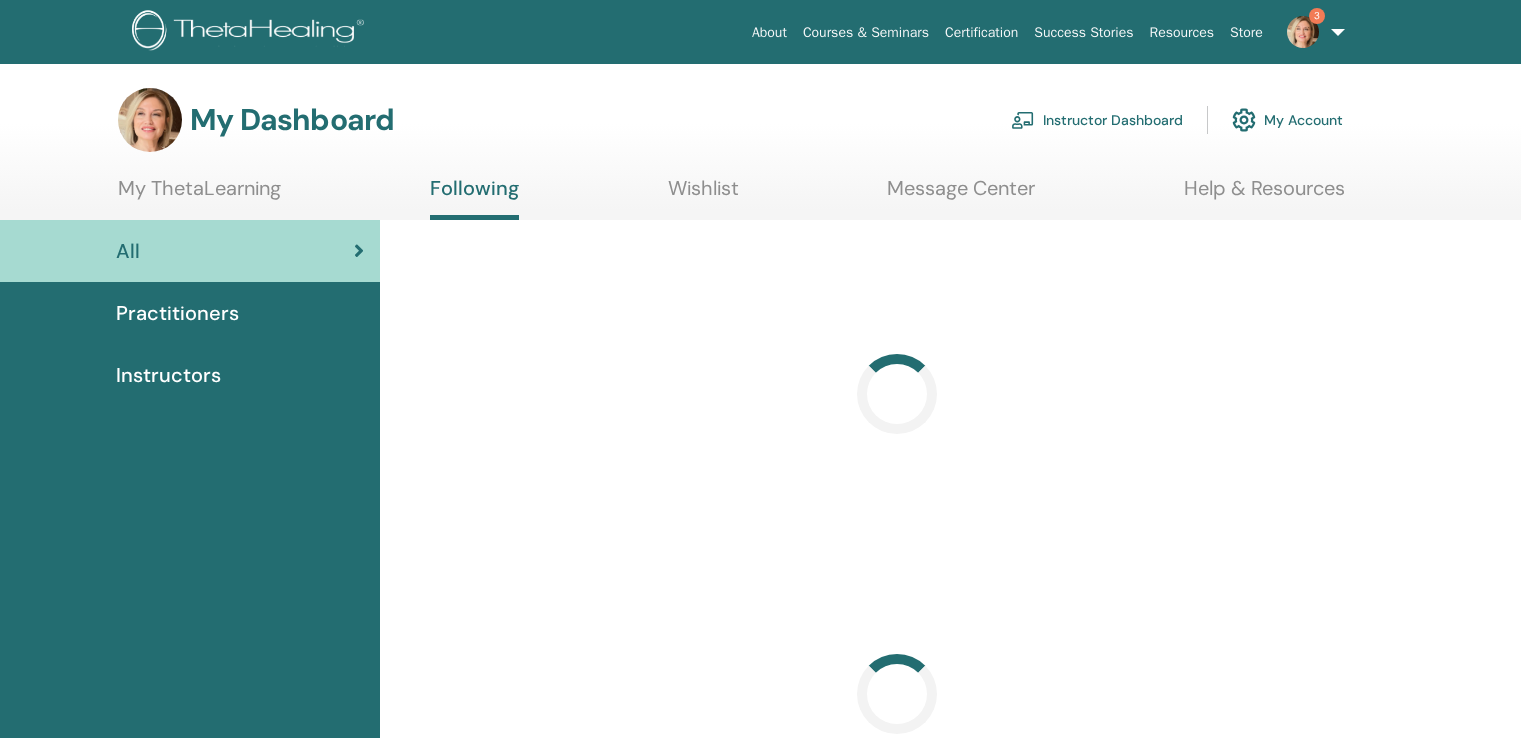 scroll, scrollTop: 0, scrollLeft: 0, axis: both 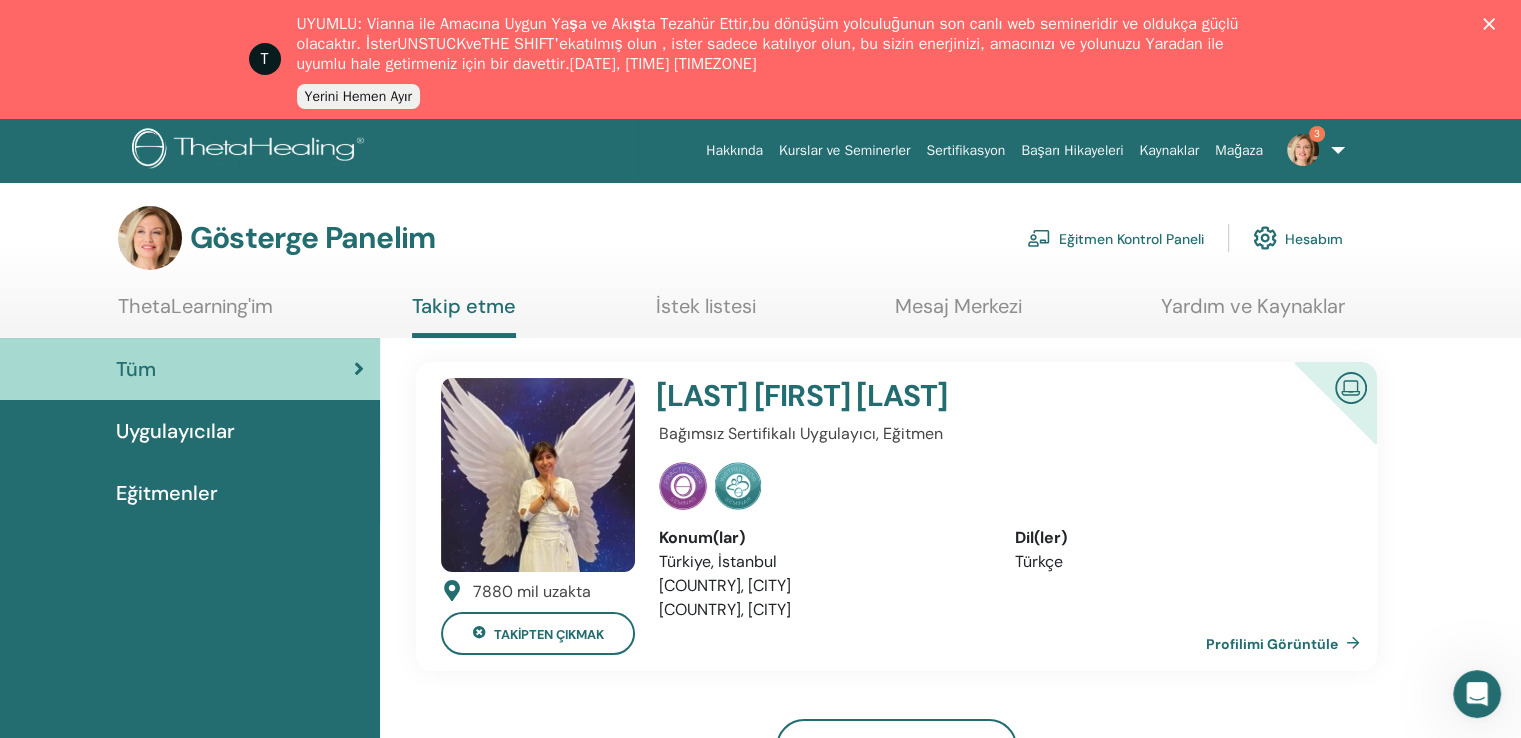 click on "Eğitmen Kontrol Paneli" at bounding box center (1131, 239) 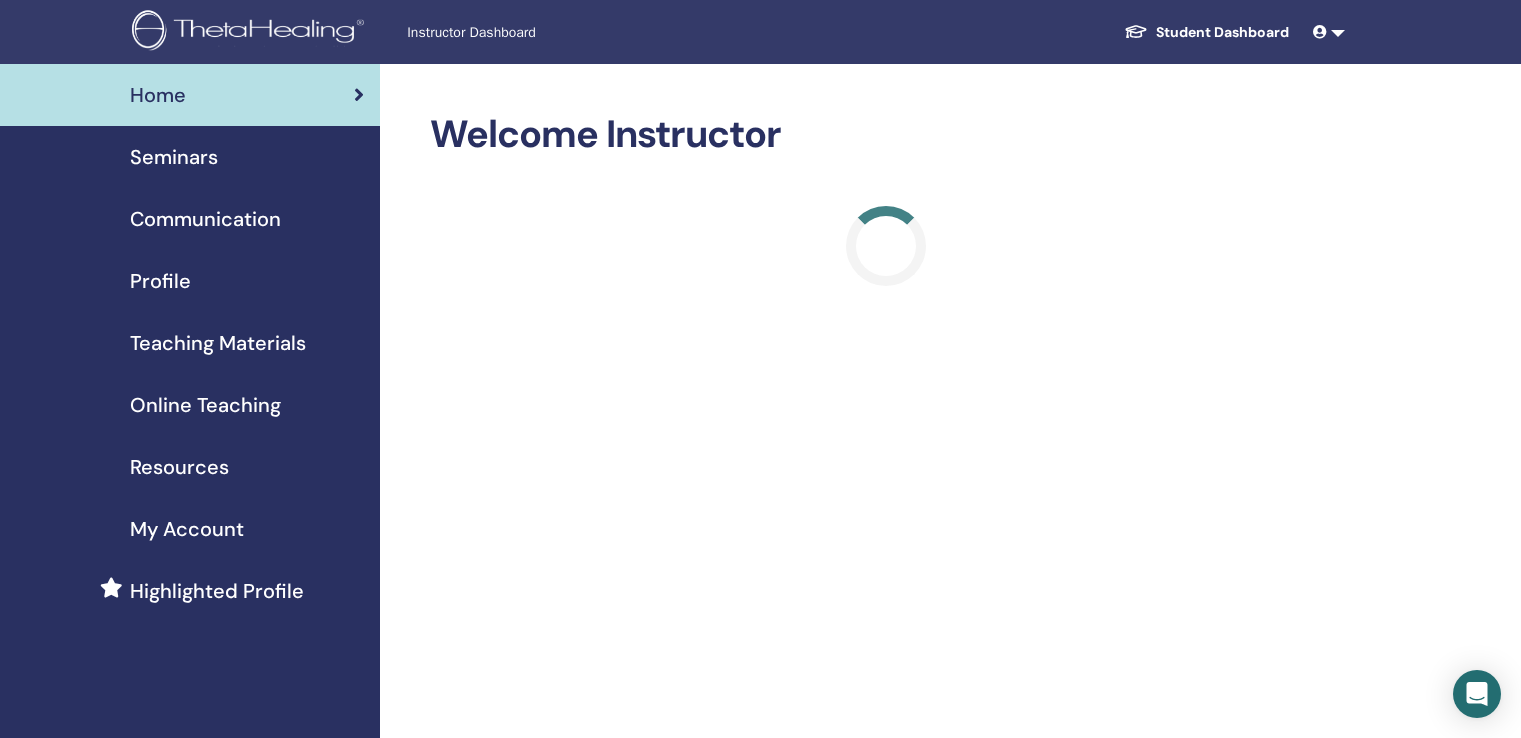 scroll, scrollTop: 0, scrollLeft: 0, axis: both 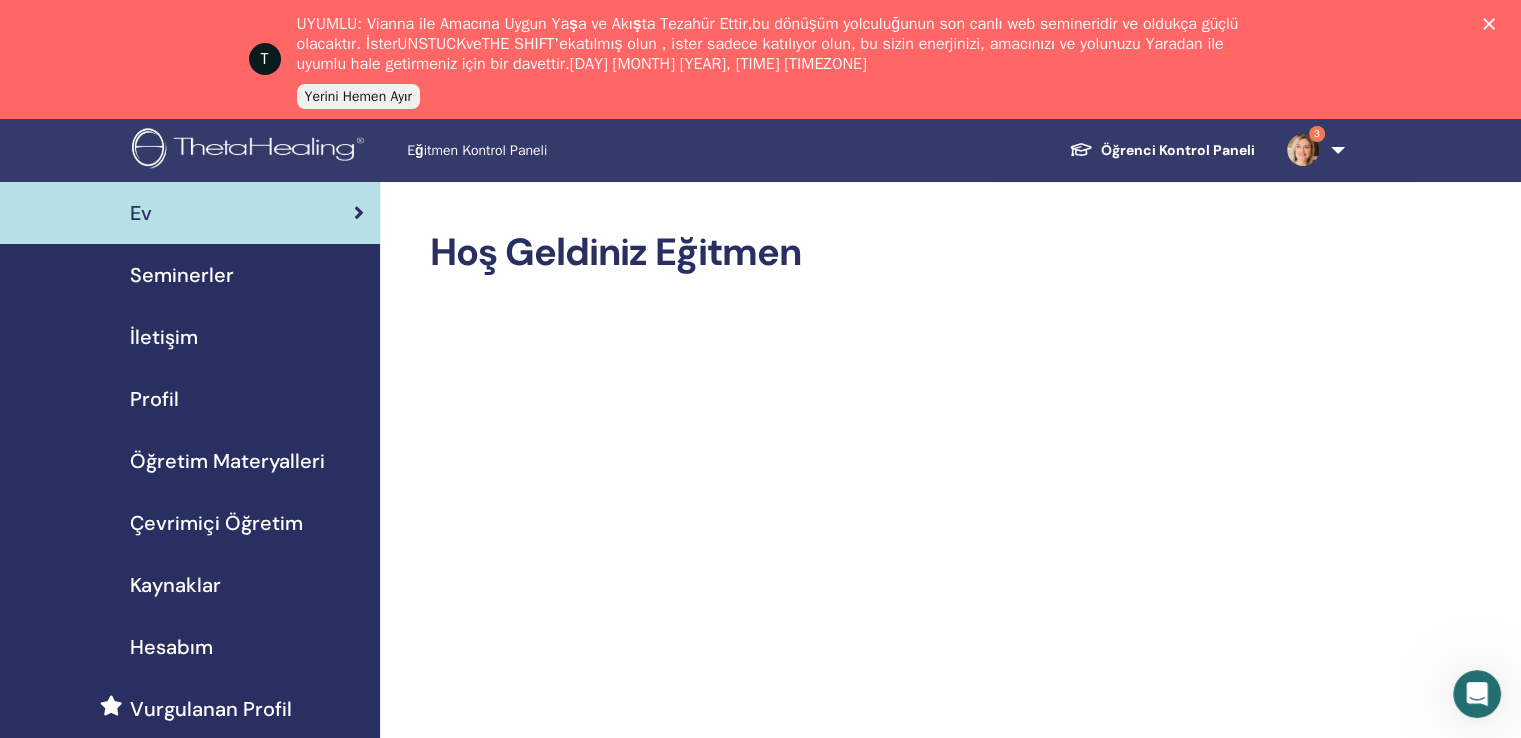 click on "Çevrimiçi Öğretim" at bounding box center (216, 523) 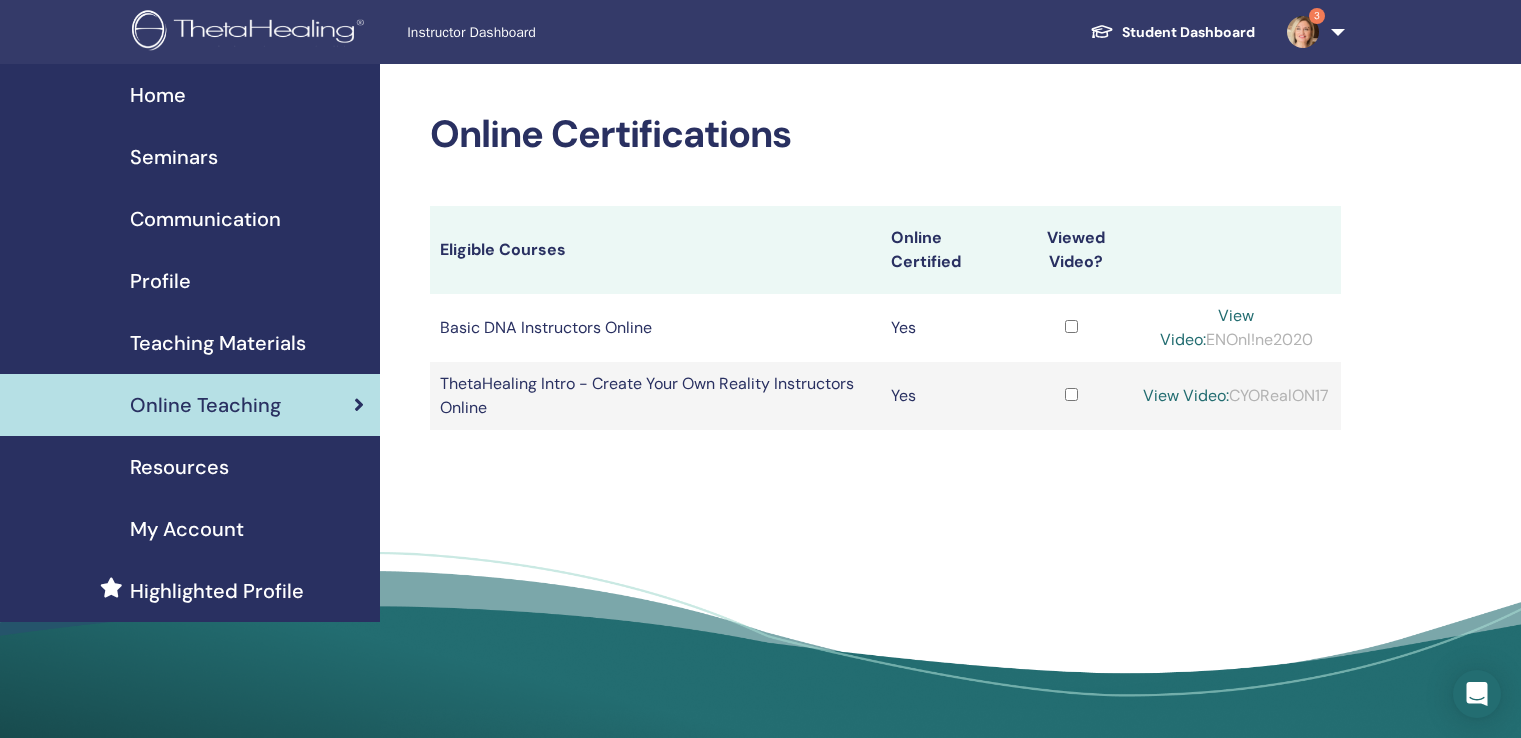 scroll, scrollTop: 0, scrollLeft: 0, axis: both 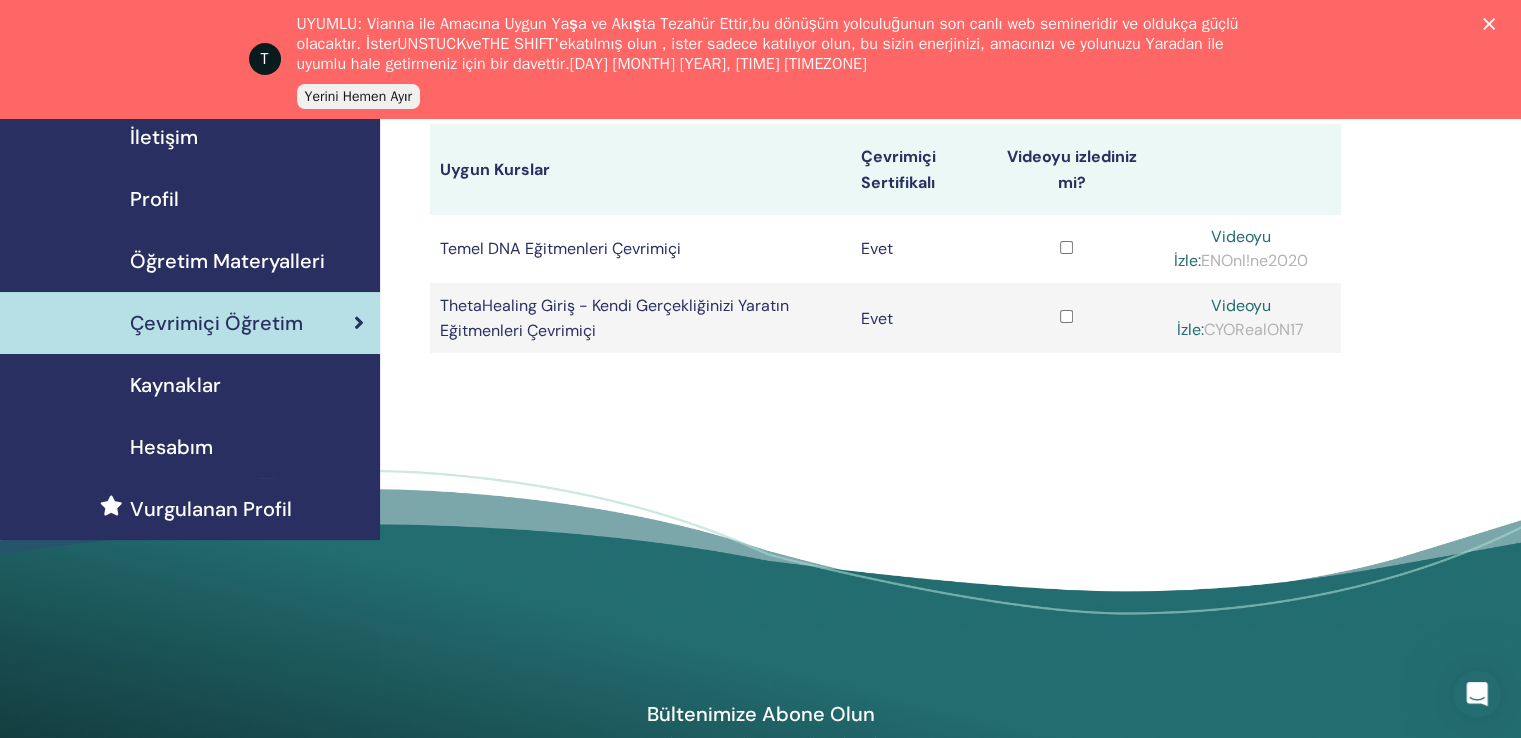 click on "Videoyu İzle:" at bounding box center [1221, 248] 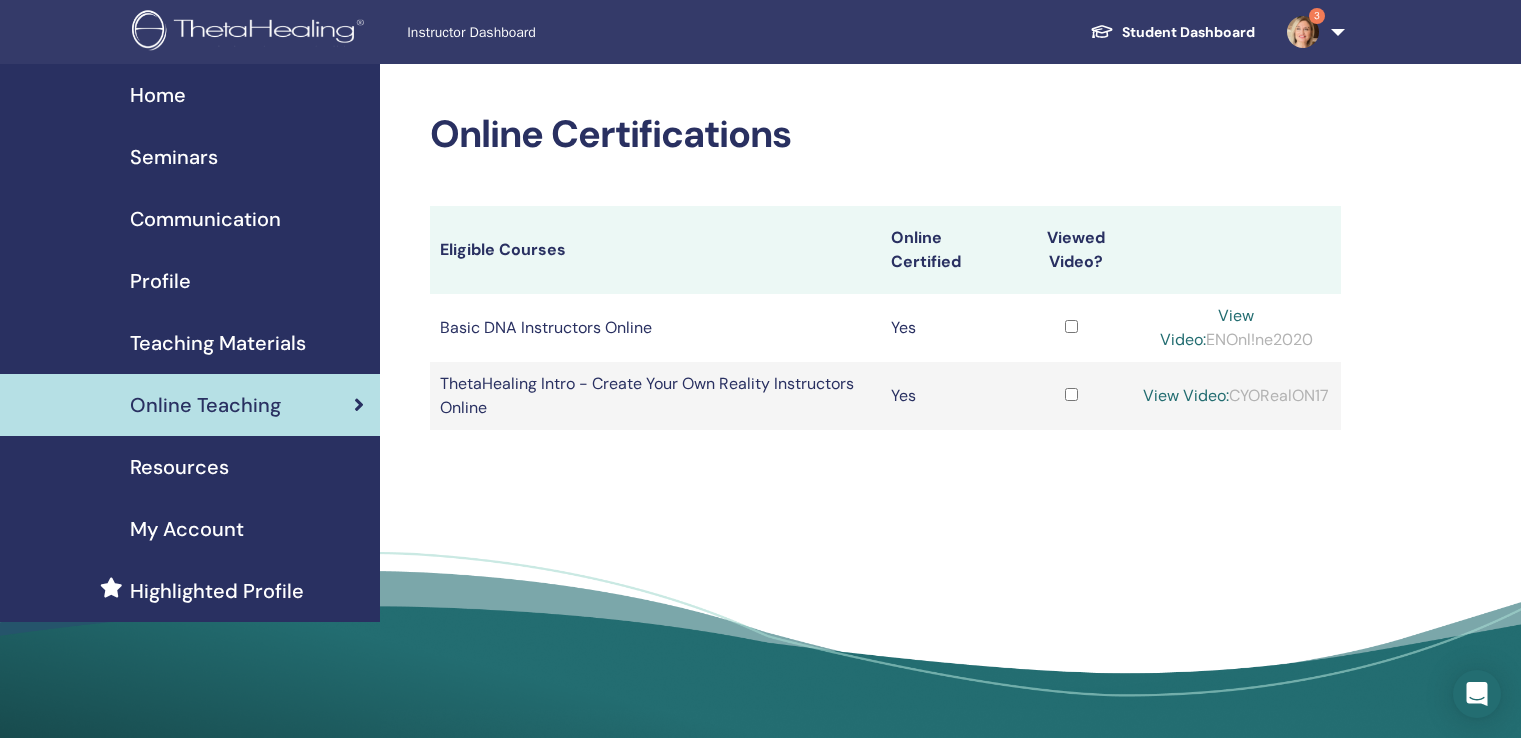 scroll, scrollTop: 200, scrollLeft: 0, axis: vertical 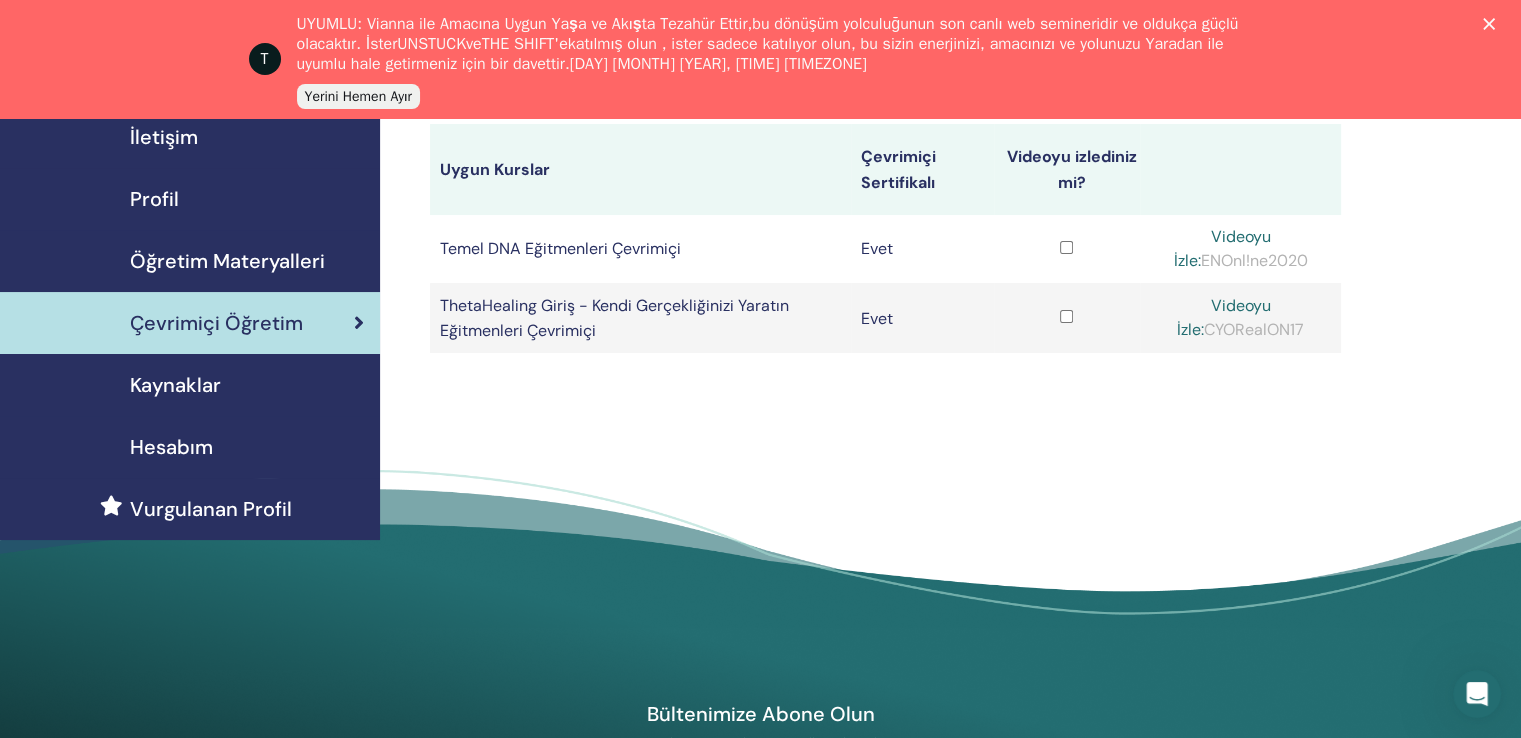 click on "Öğretim Materyalleri" at bounding box center [227, 261] 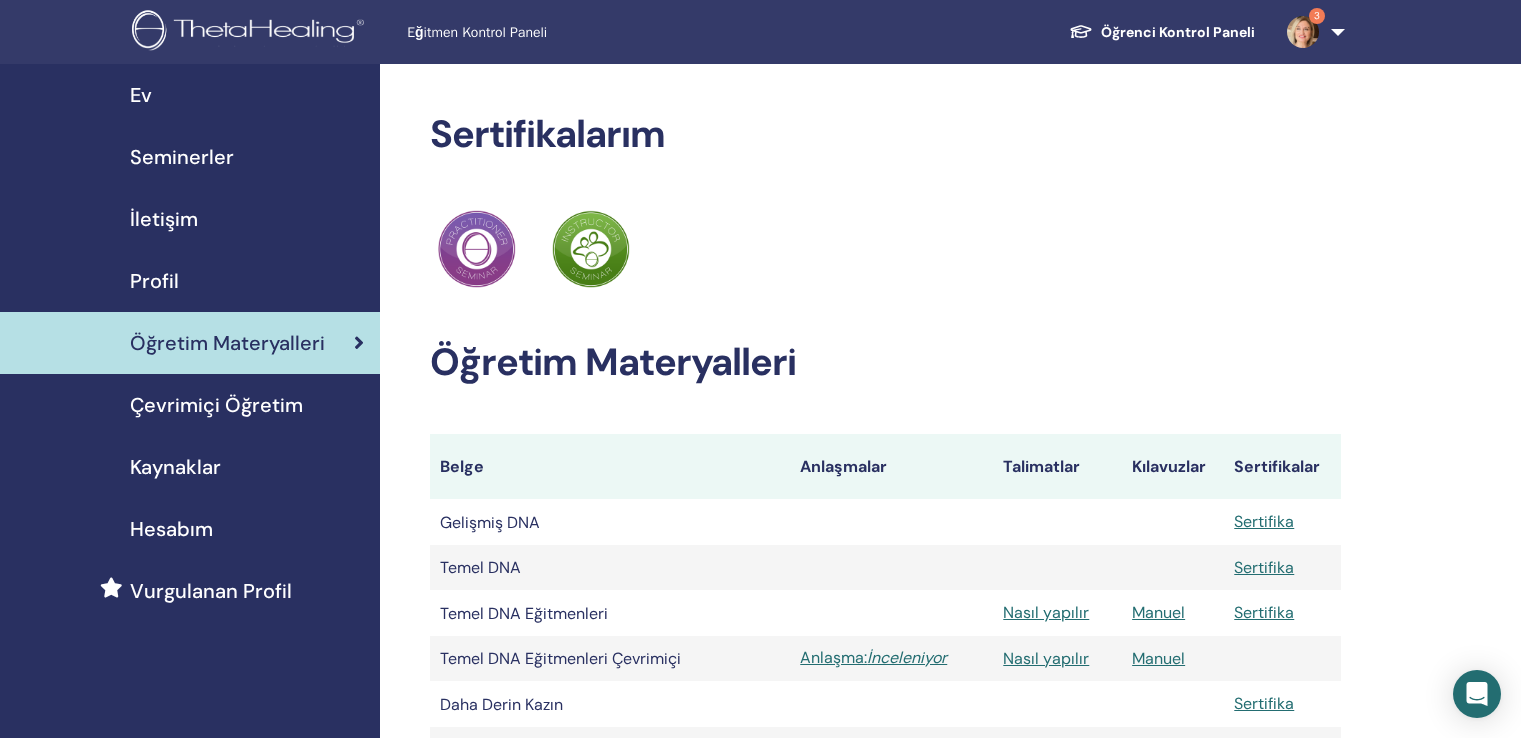 scroll, scrollTop: 0, scrollLeft: 0, axis: both 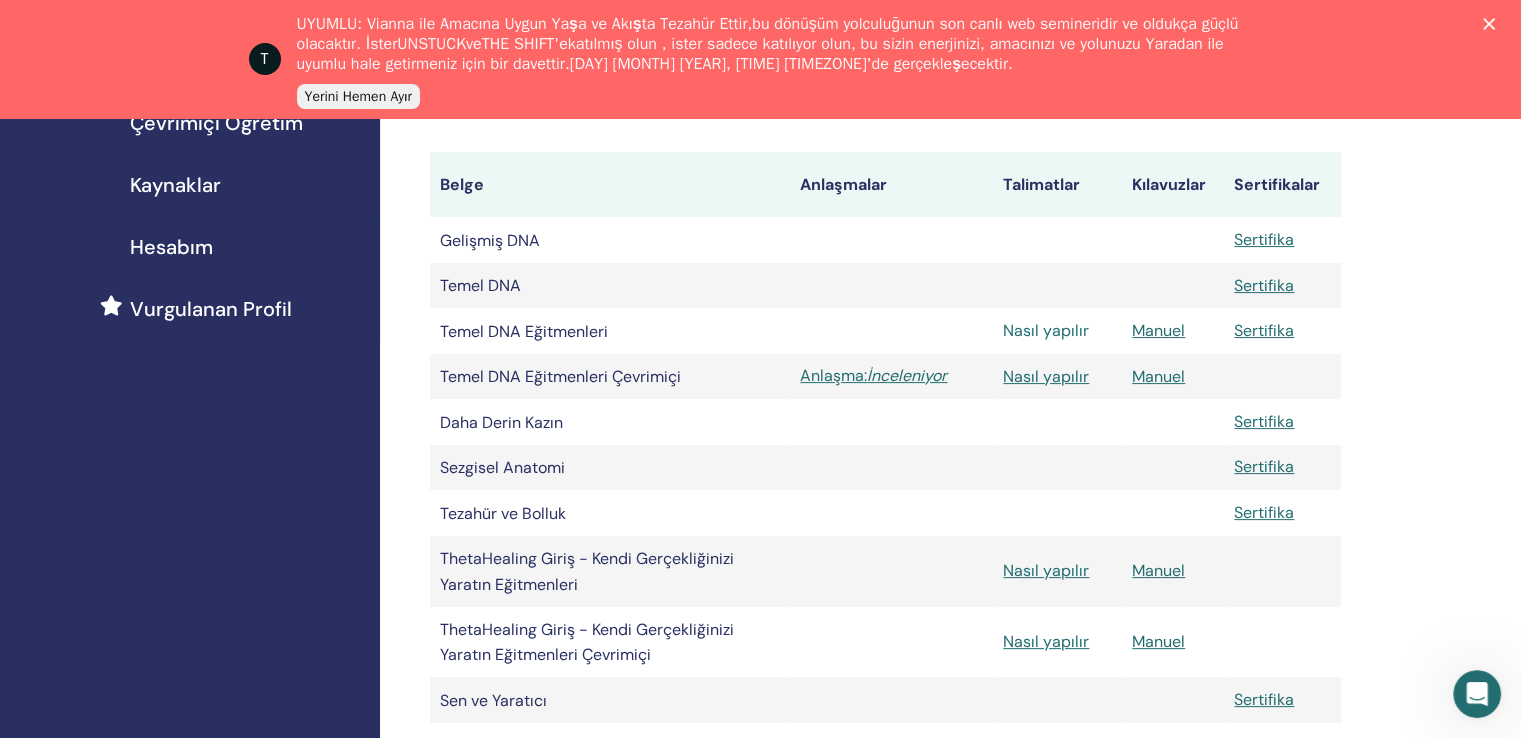click on "Nasıl yapılır" at bounding box center (1046, 330) 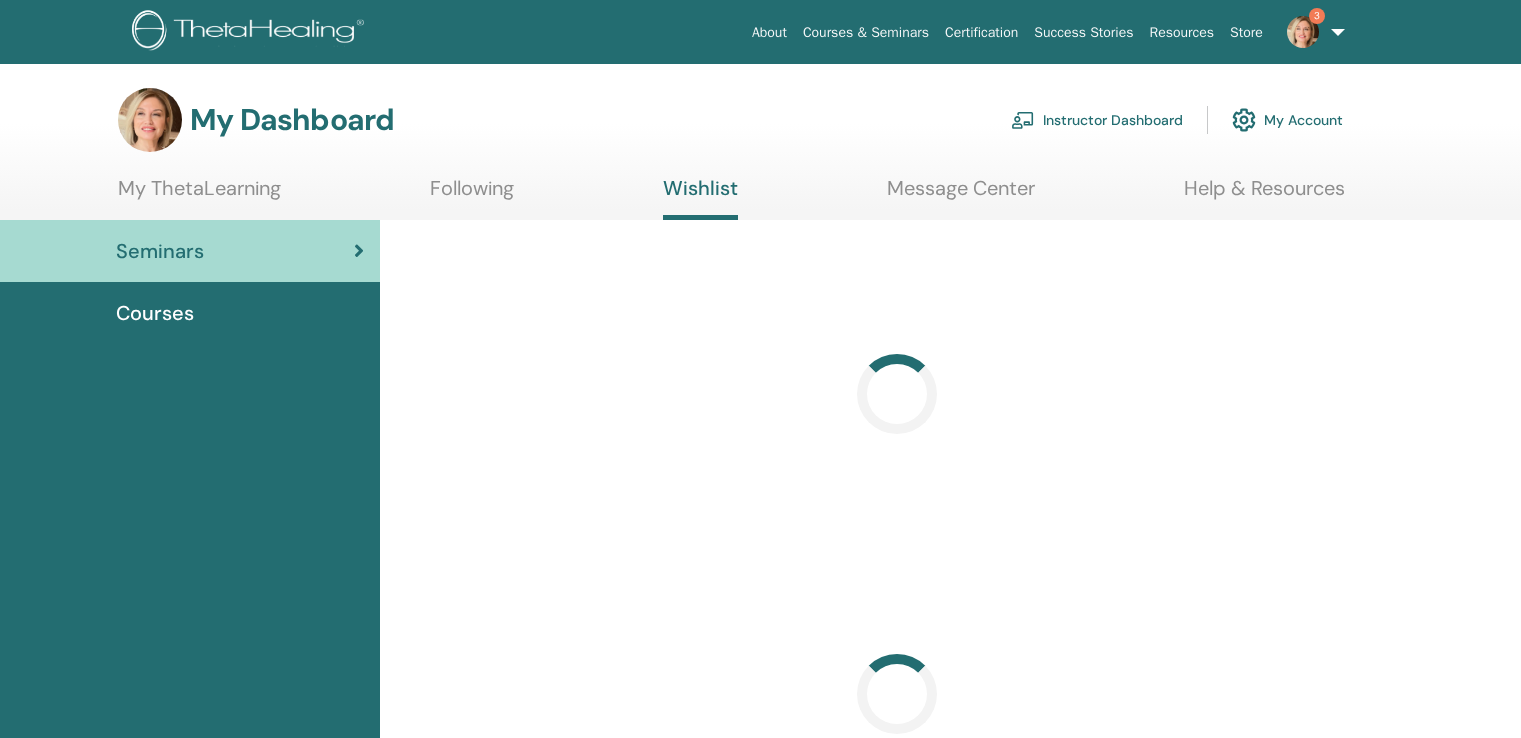 scroll, scrollTop: 0, scrollLeft: 0, axis: both 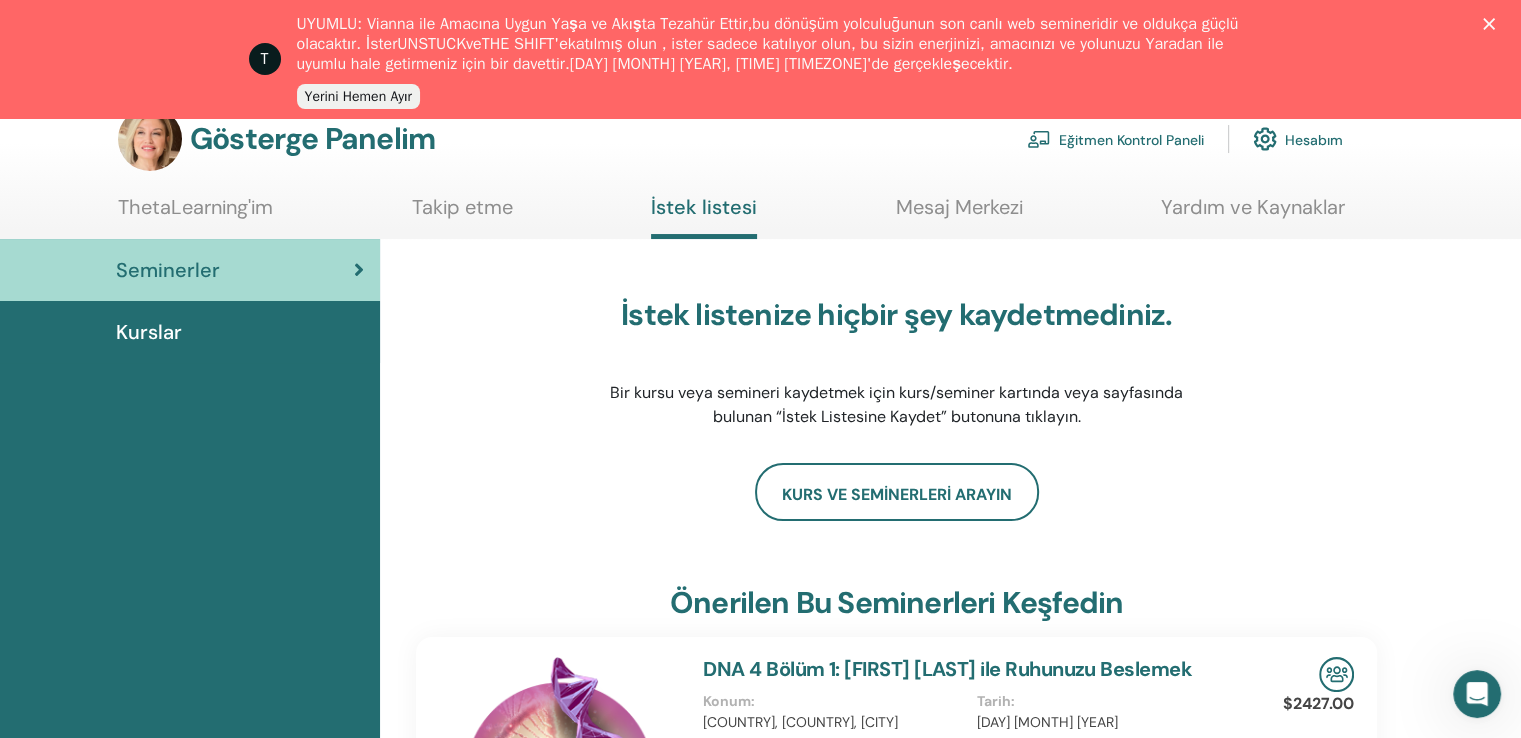 click on "Eğitmen Kontrol Paneli" at bounding box center [1131, 140] 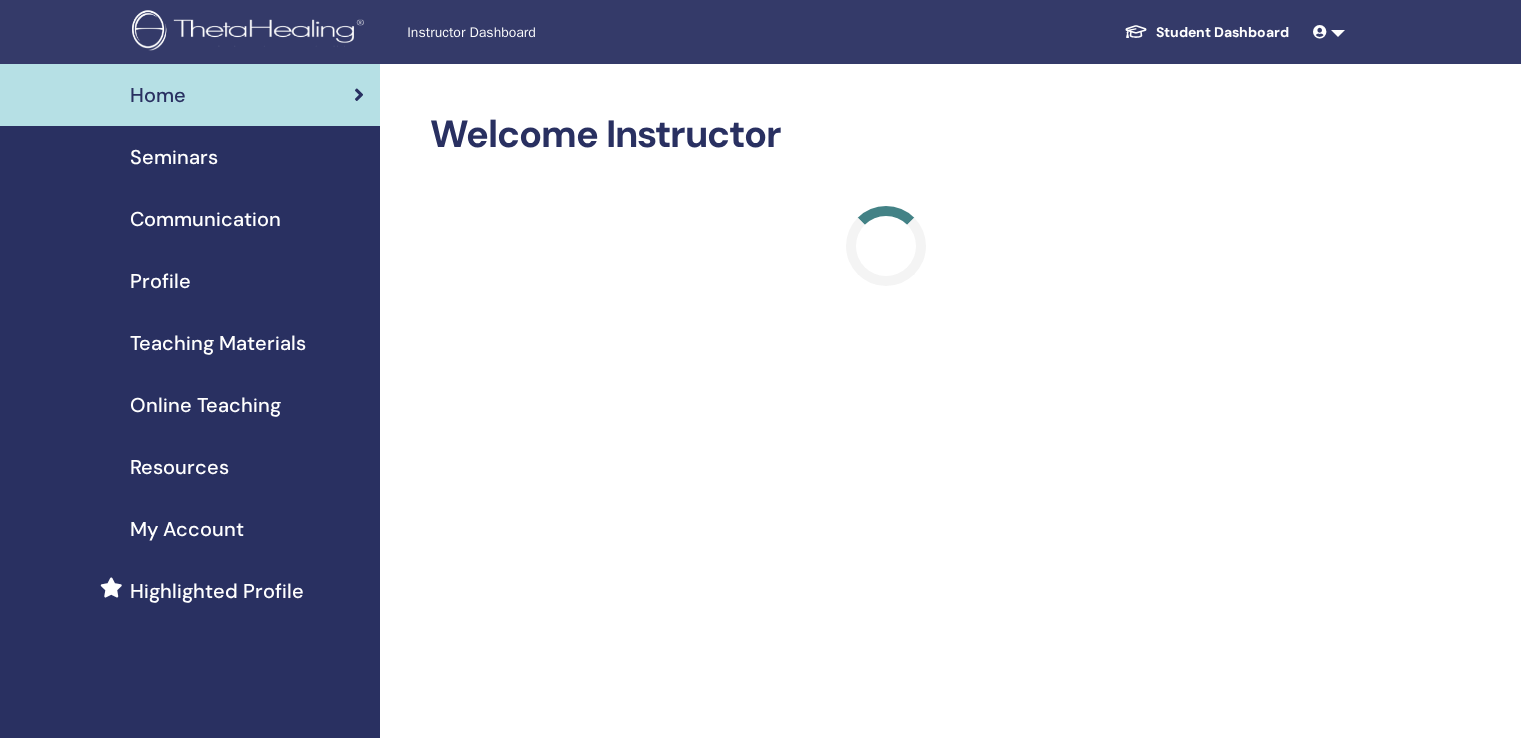 scroll, scrollTop: 0, scrollLeft: 0, axis: both 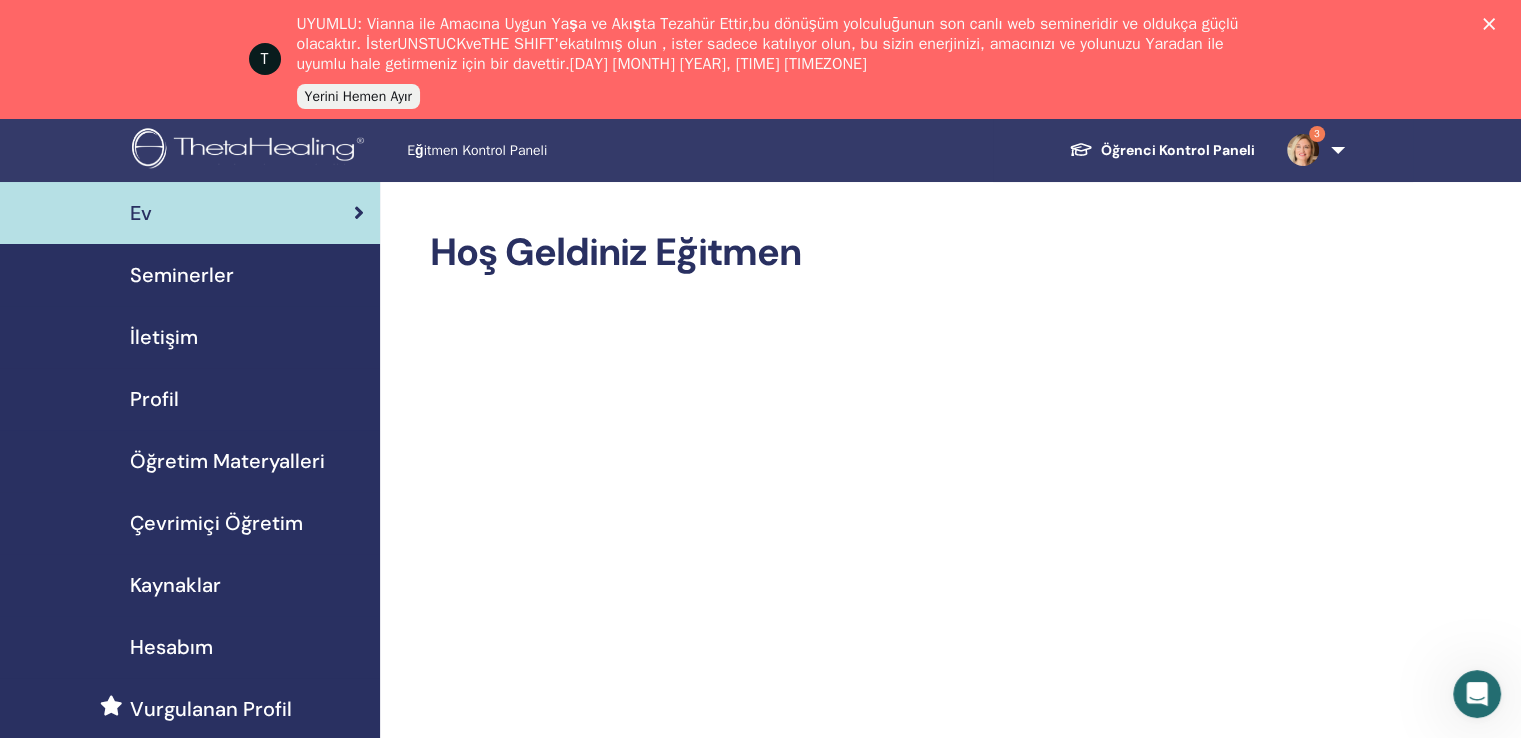 click on "Çevrimiçi Öğretim" at bounding box center [216, 523] 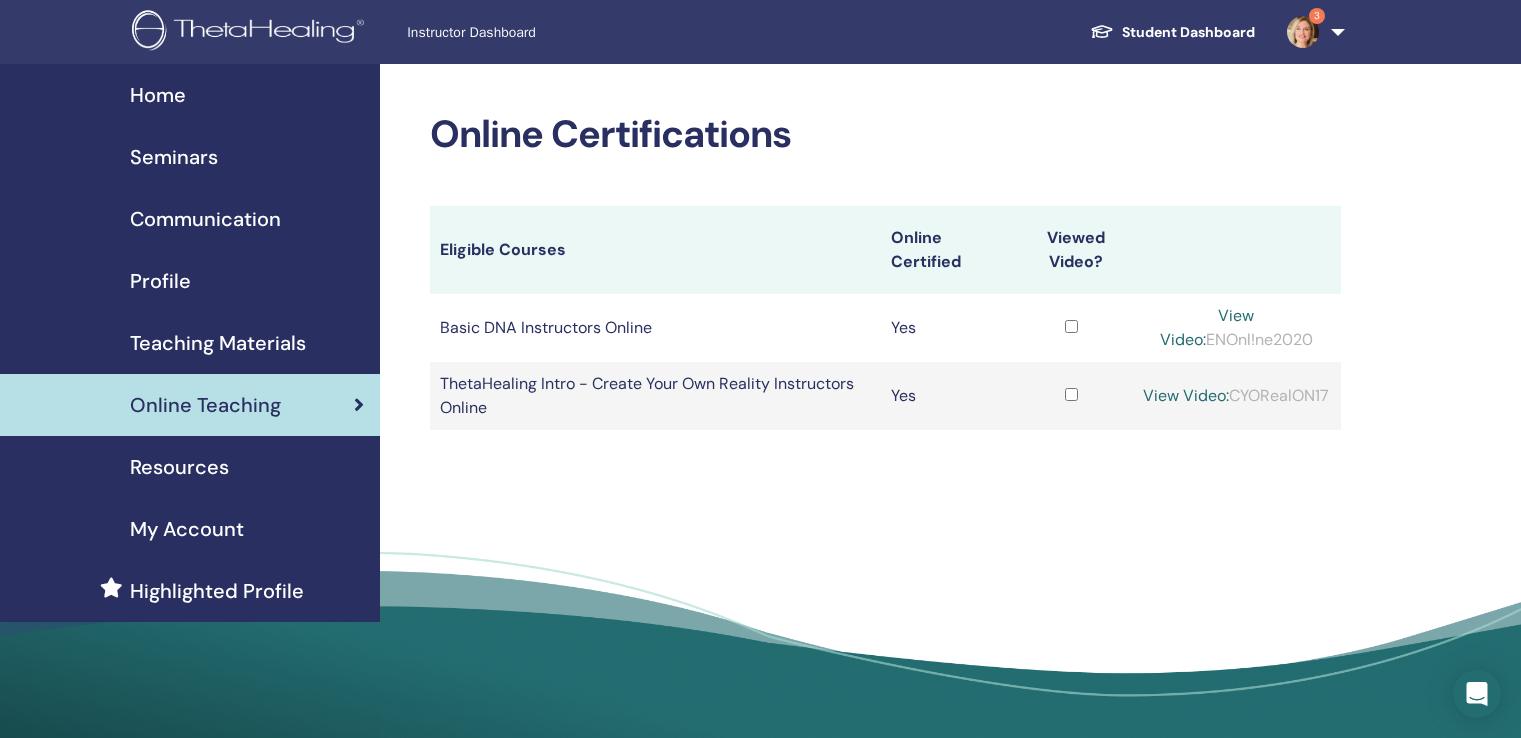 scroll, scrollTop: 0, scrollLeft: 0, axis: both 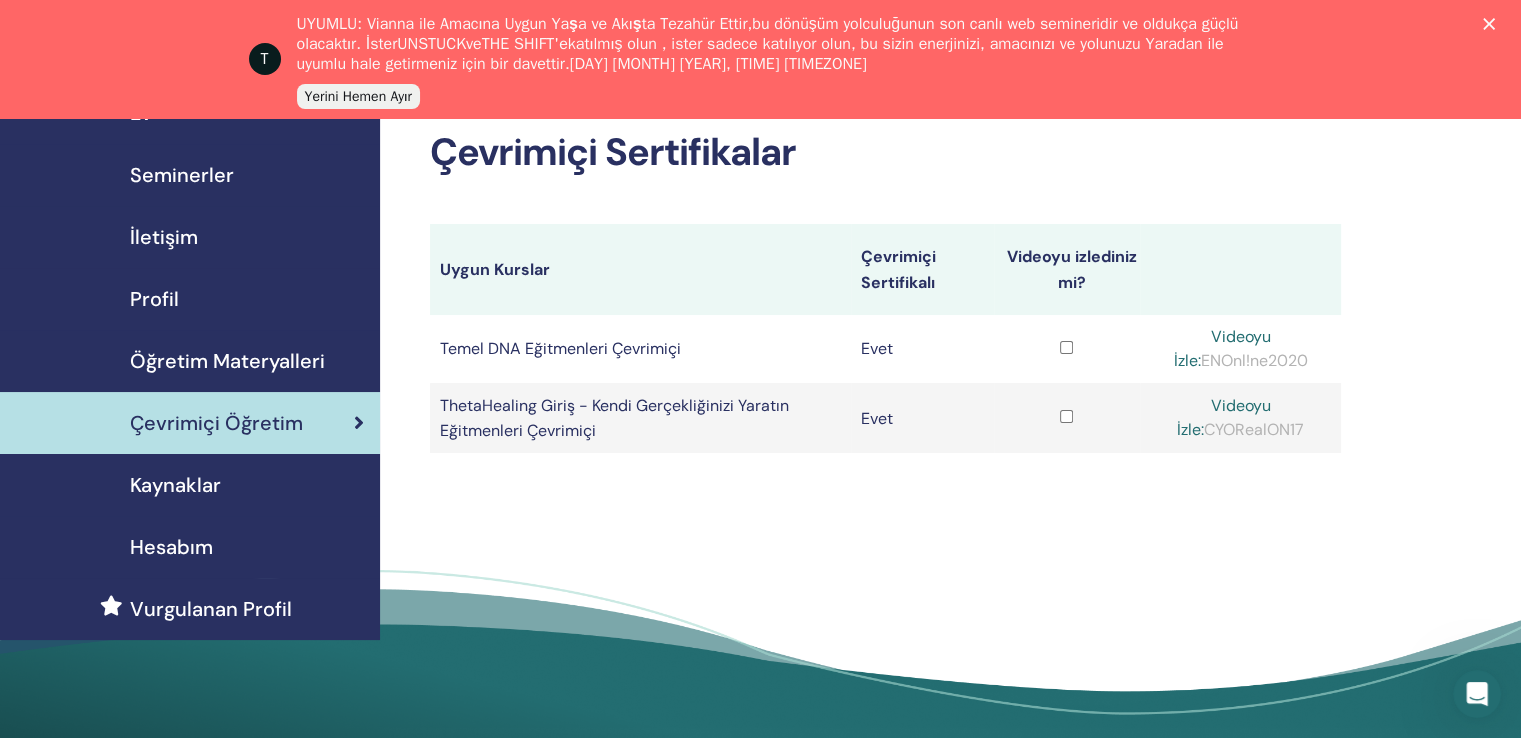 click on "Kaynaklar" at bounding box center (175, 485) 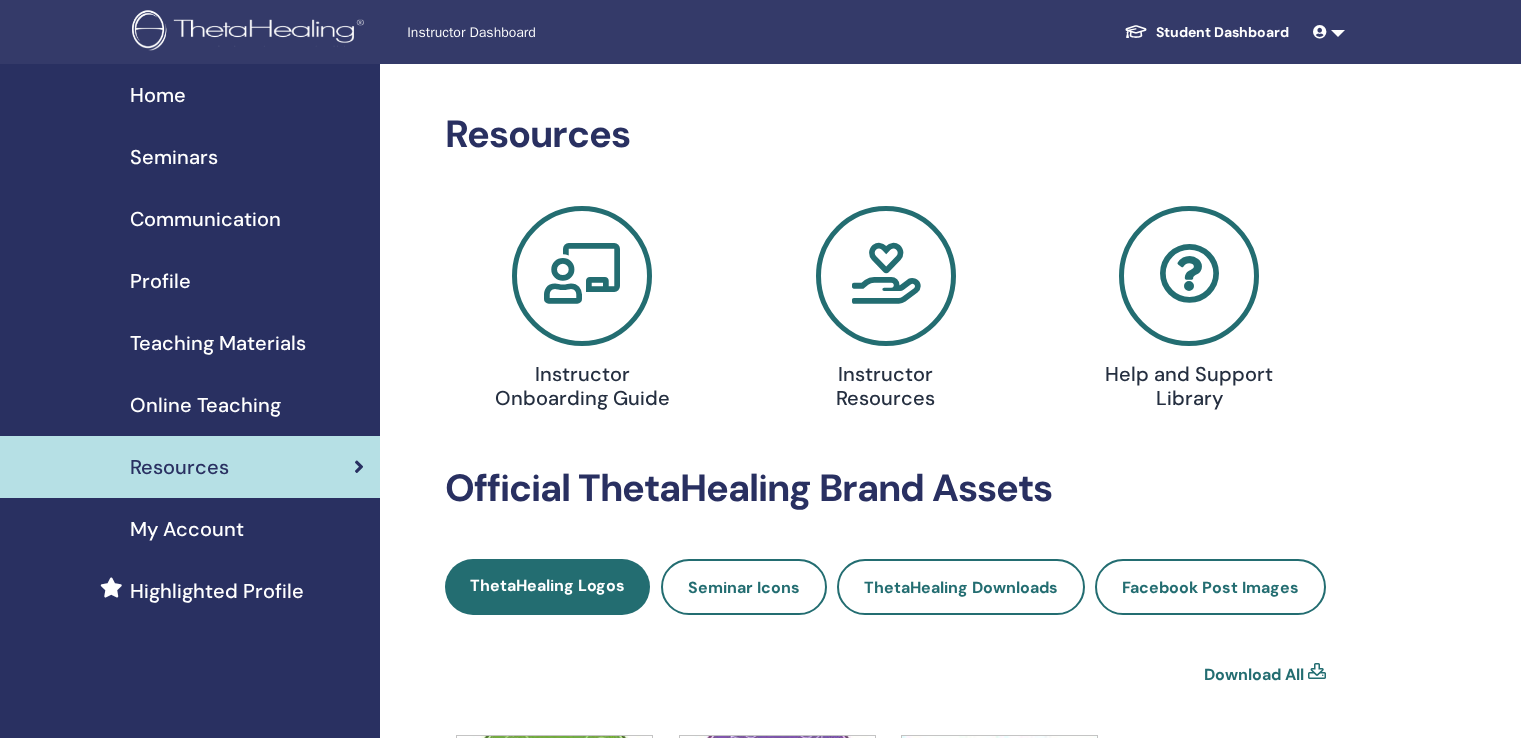 scroll, scrollTop: 0, scrollLeft: 0, axis: both 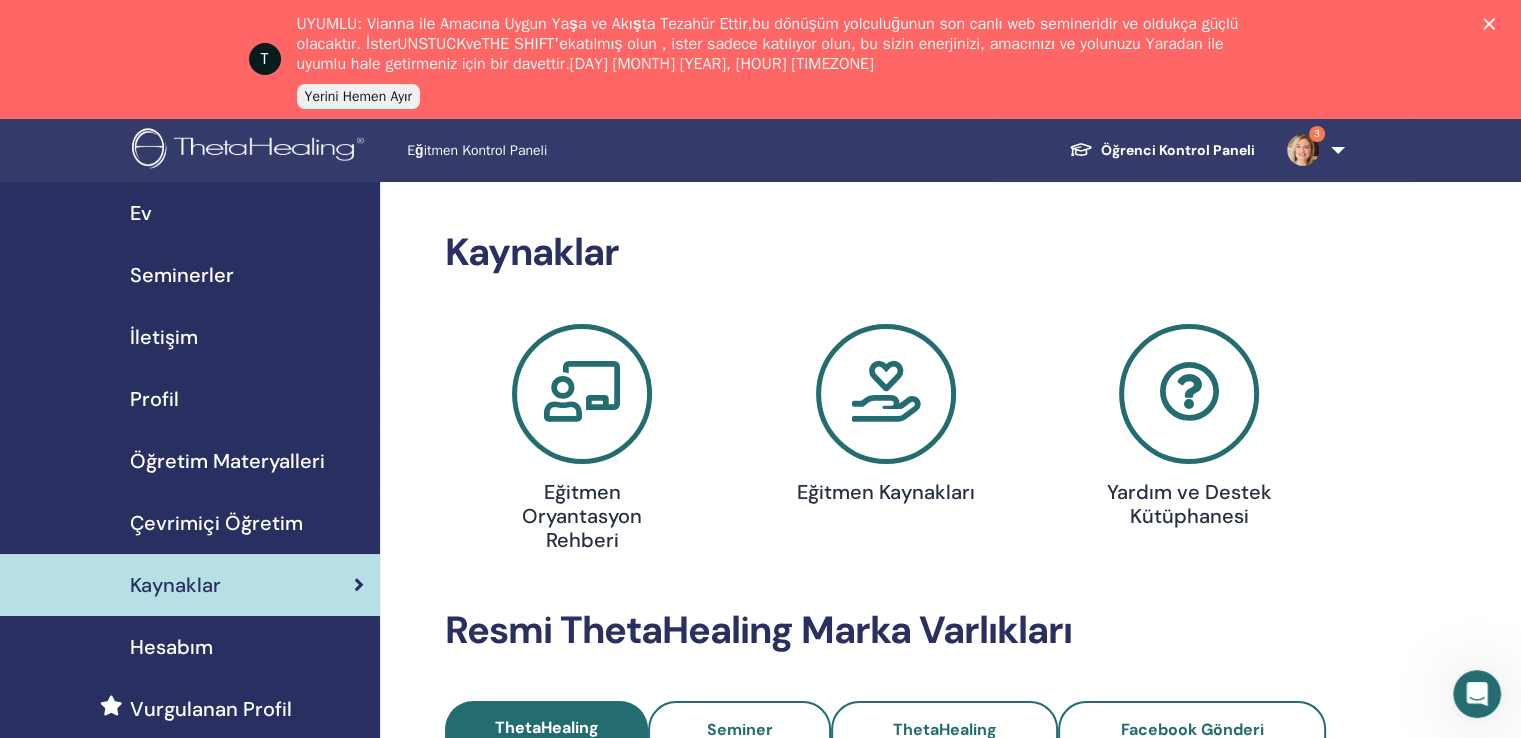 click on "İletişim" at bounding box center [164, 337] 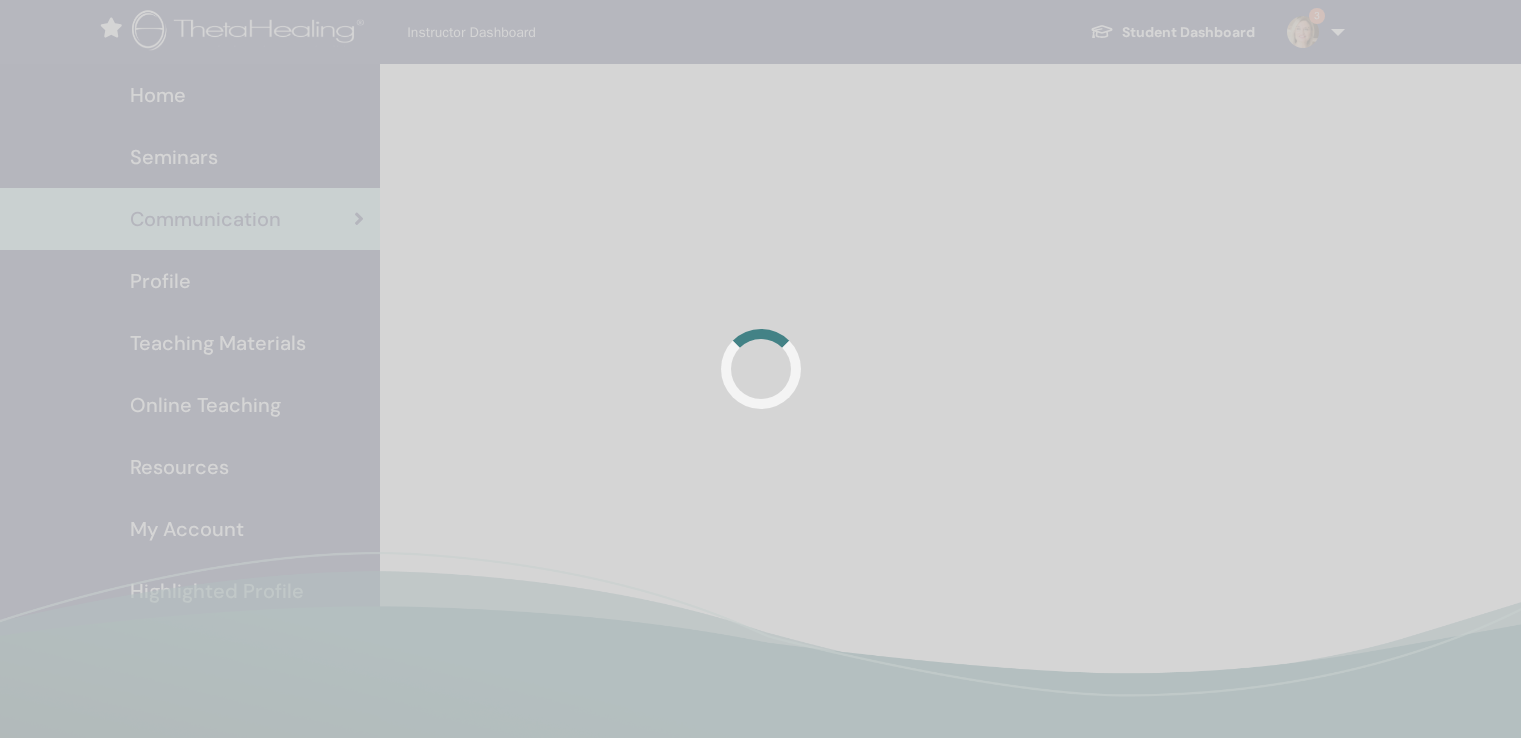 scroll, scrollTop: 0, scrollLeft: 0, axis: both 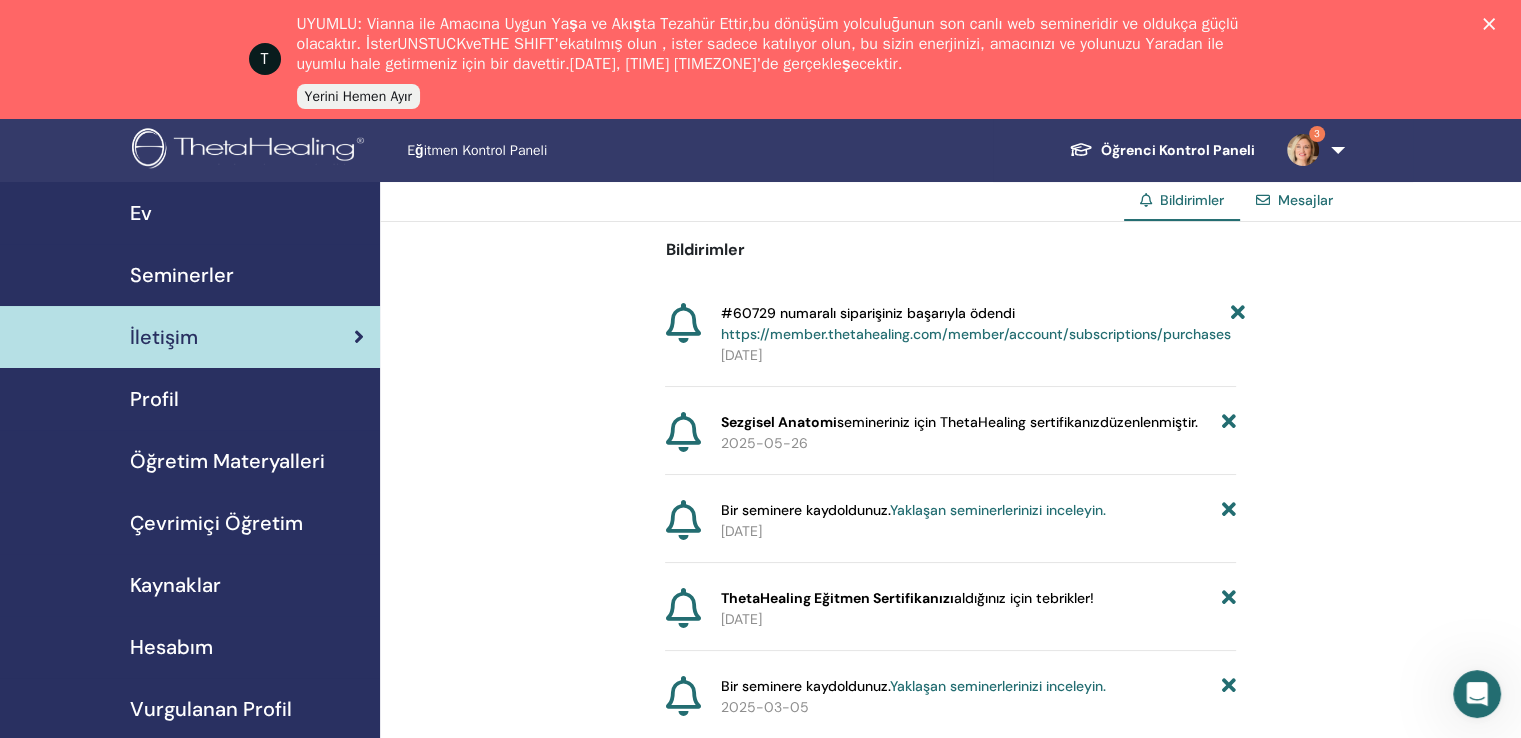 click on "Mesajlar" at bounding box center (1305, 200) 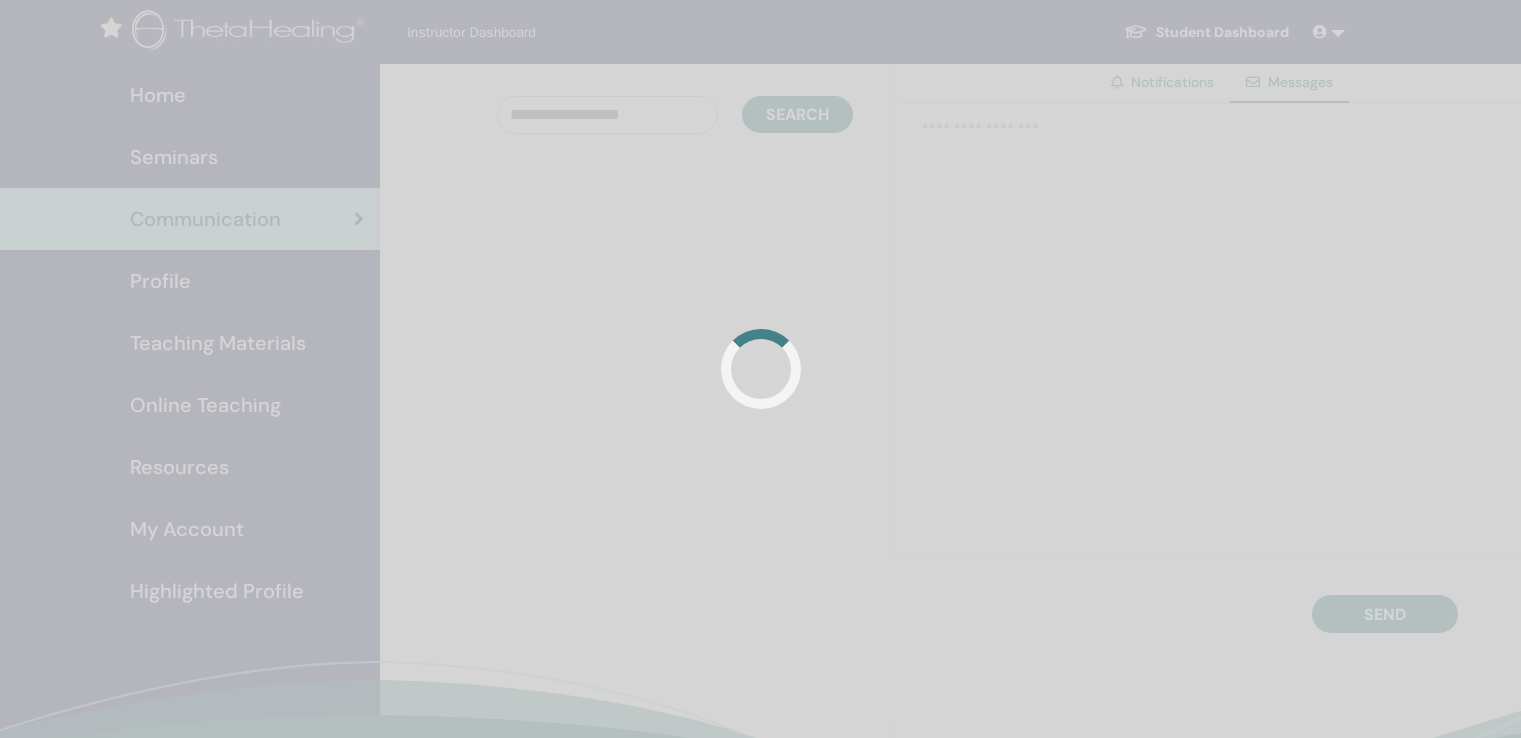 scroll, scrollTop: 0, scrollLeft: 0, axis: both 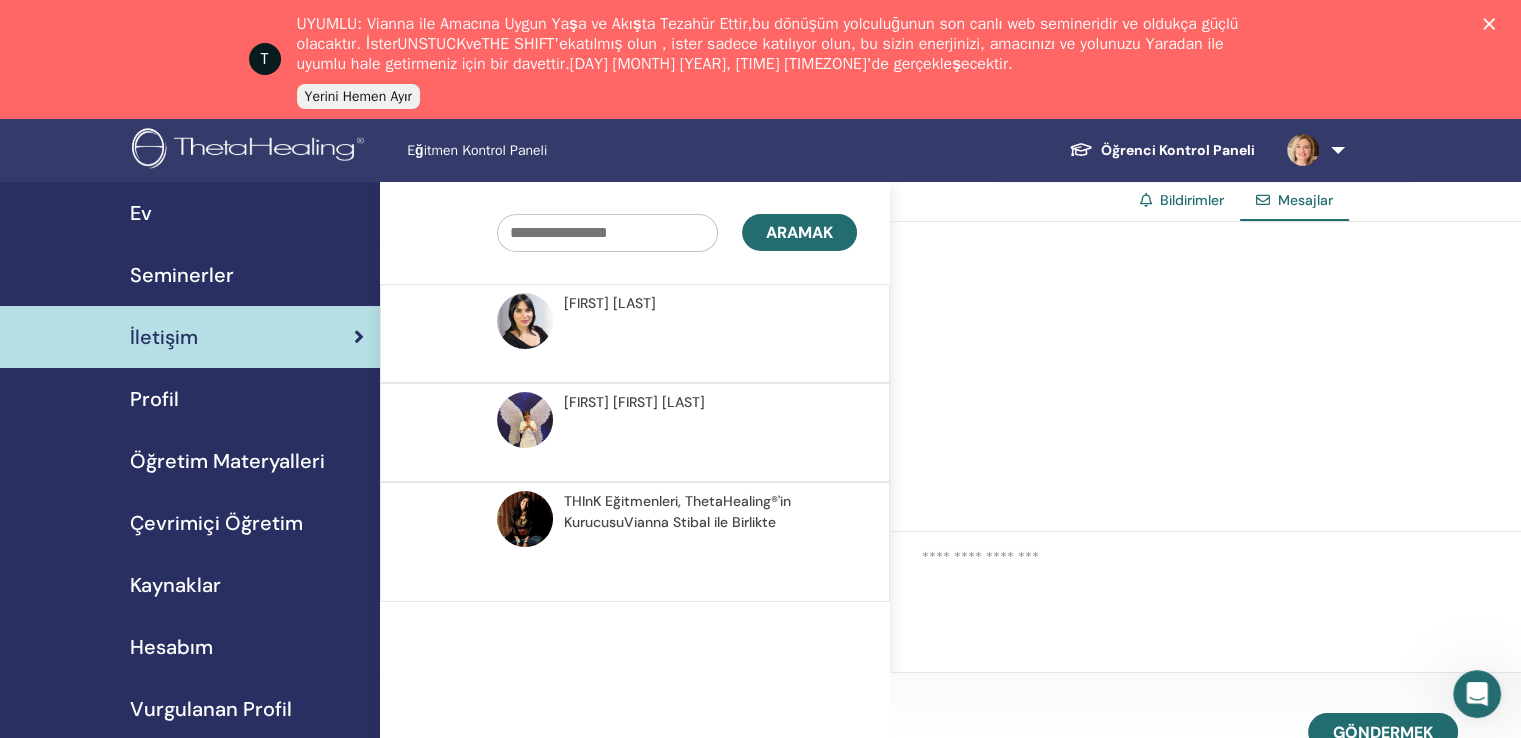 click on "Çevrimiçi Öğretim" at bounding box center (216, 523) 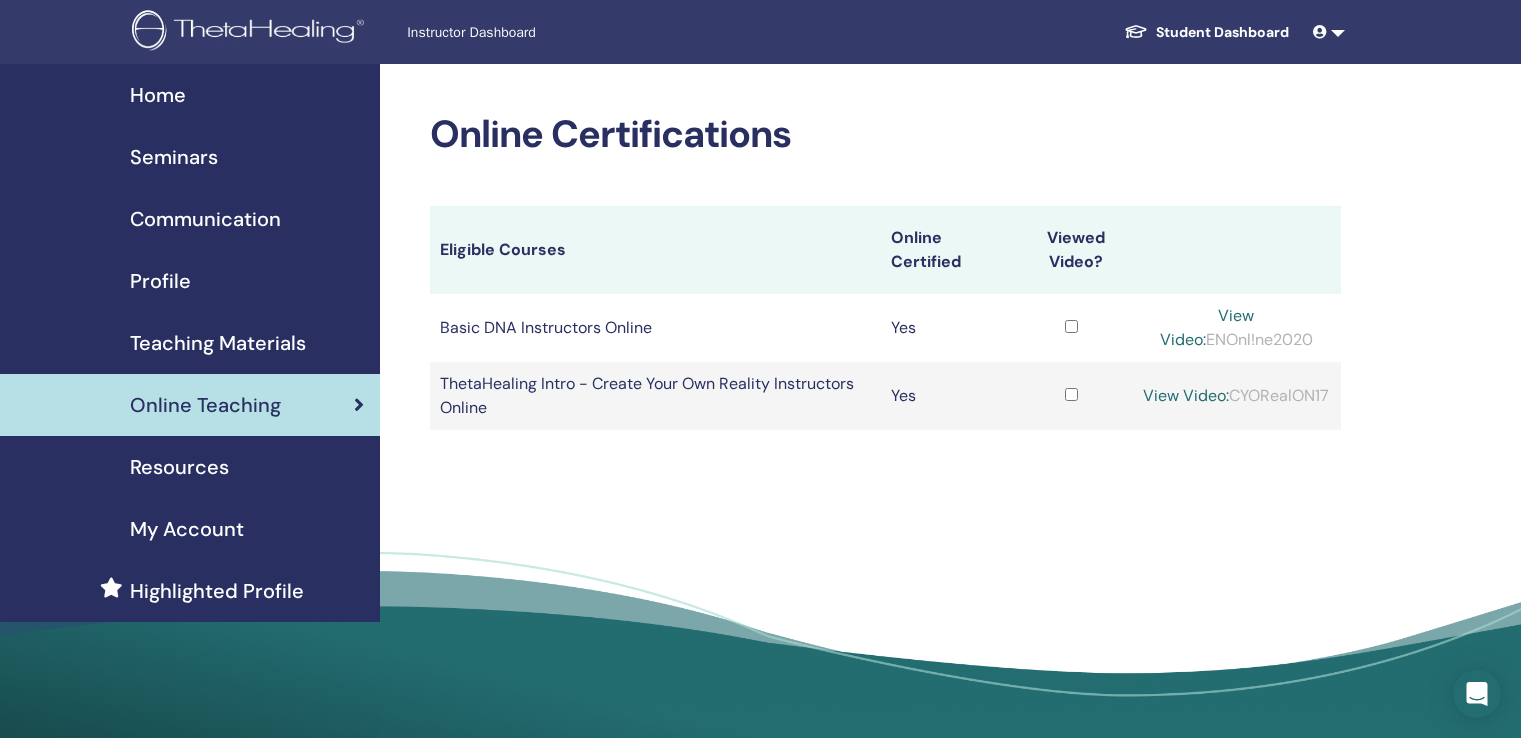 scroll, scrollTop: 0, scrollLeft: 0, axis: both 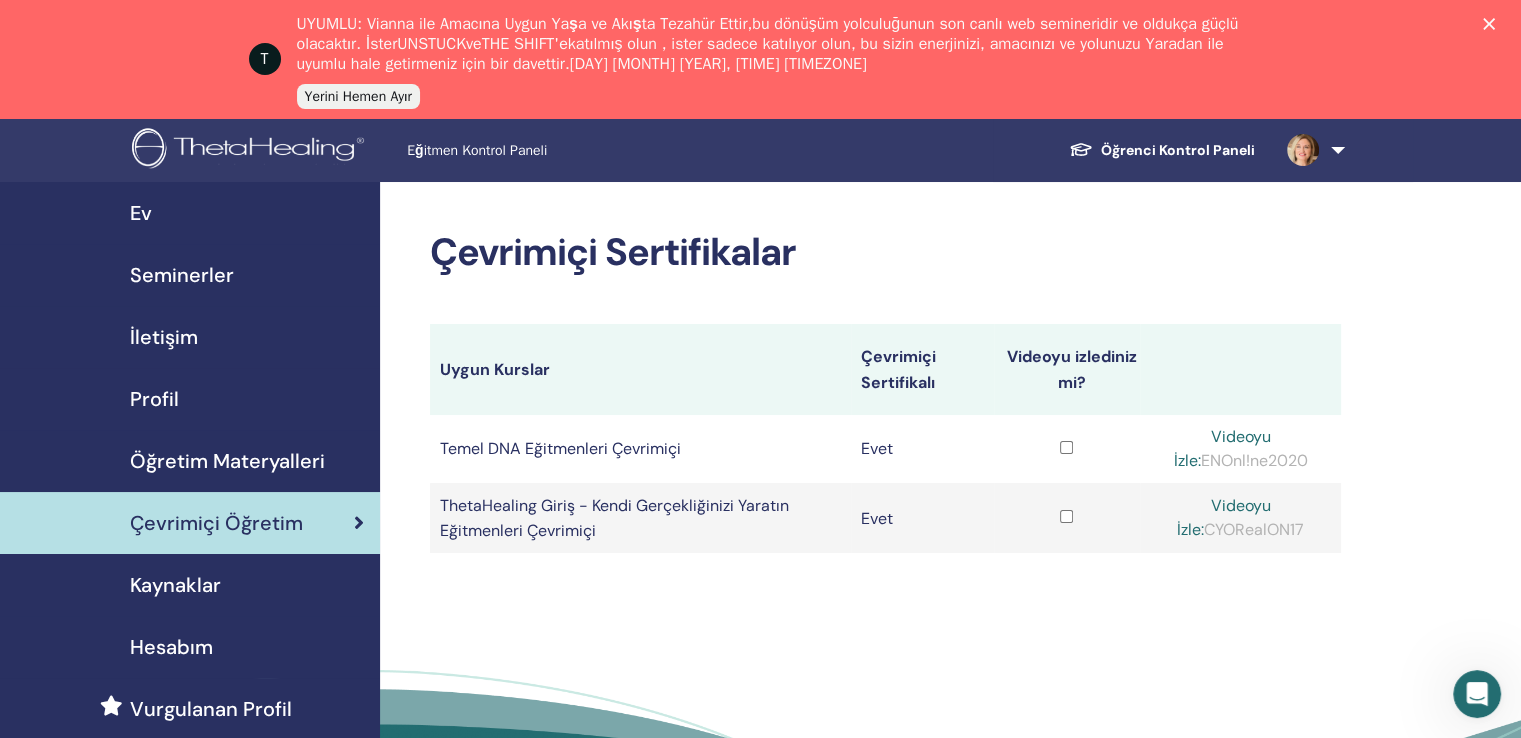 click at bounding box center (1312, 150) 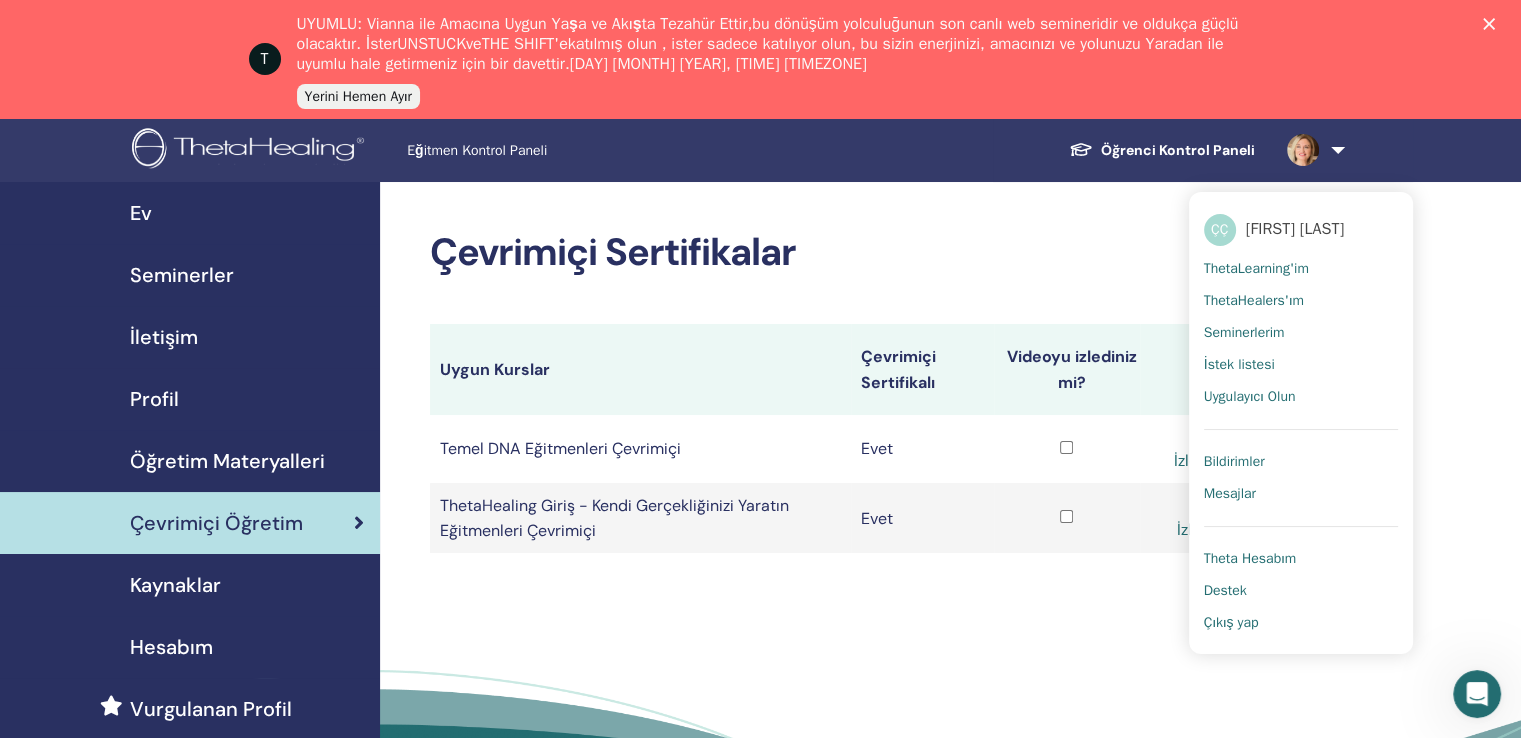 click on "Destek" at bounding box center (1225, 590) 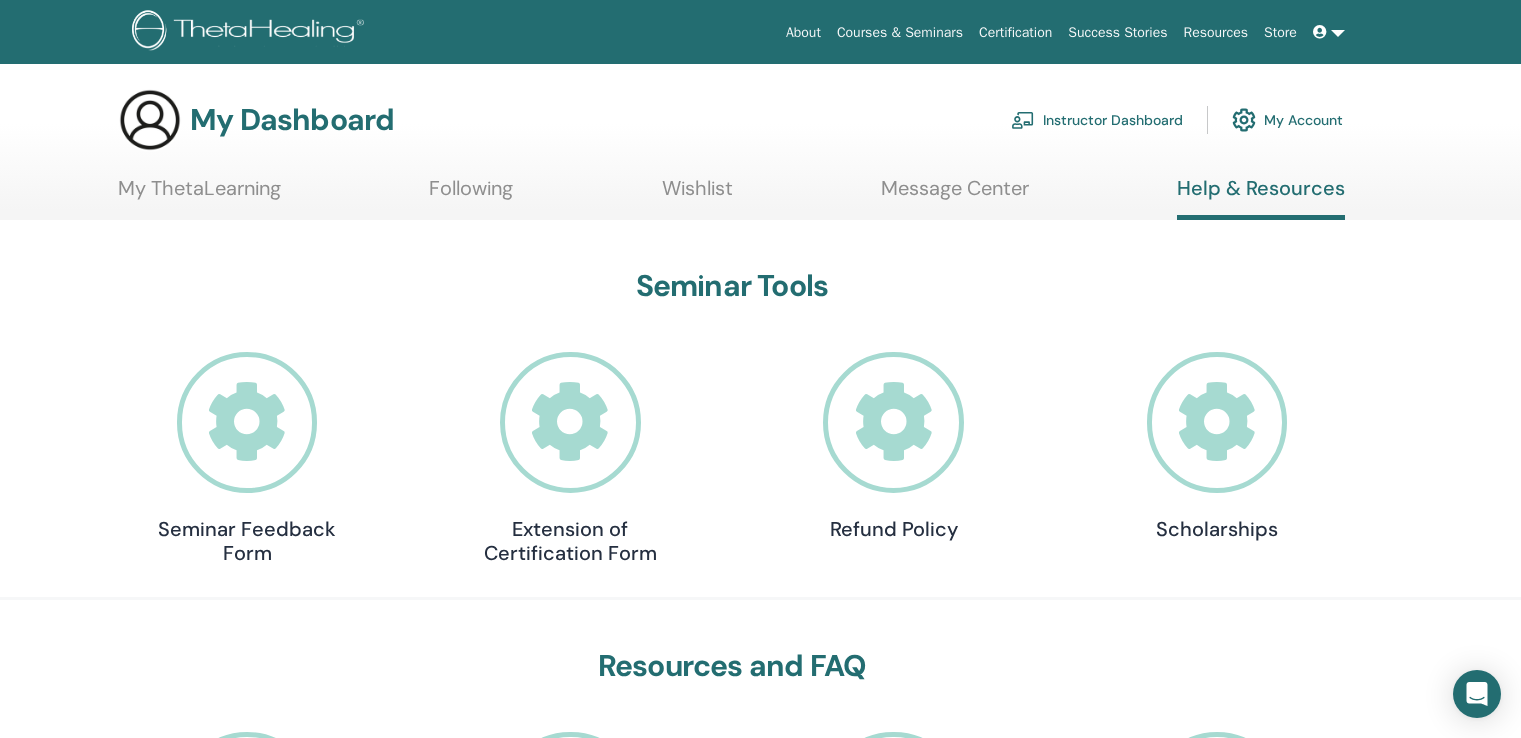 scroll, scrollTop: 0, scrollLeft: 0, axis: both 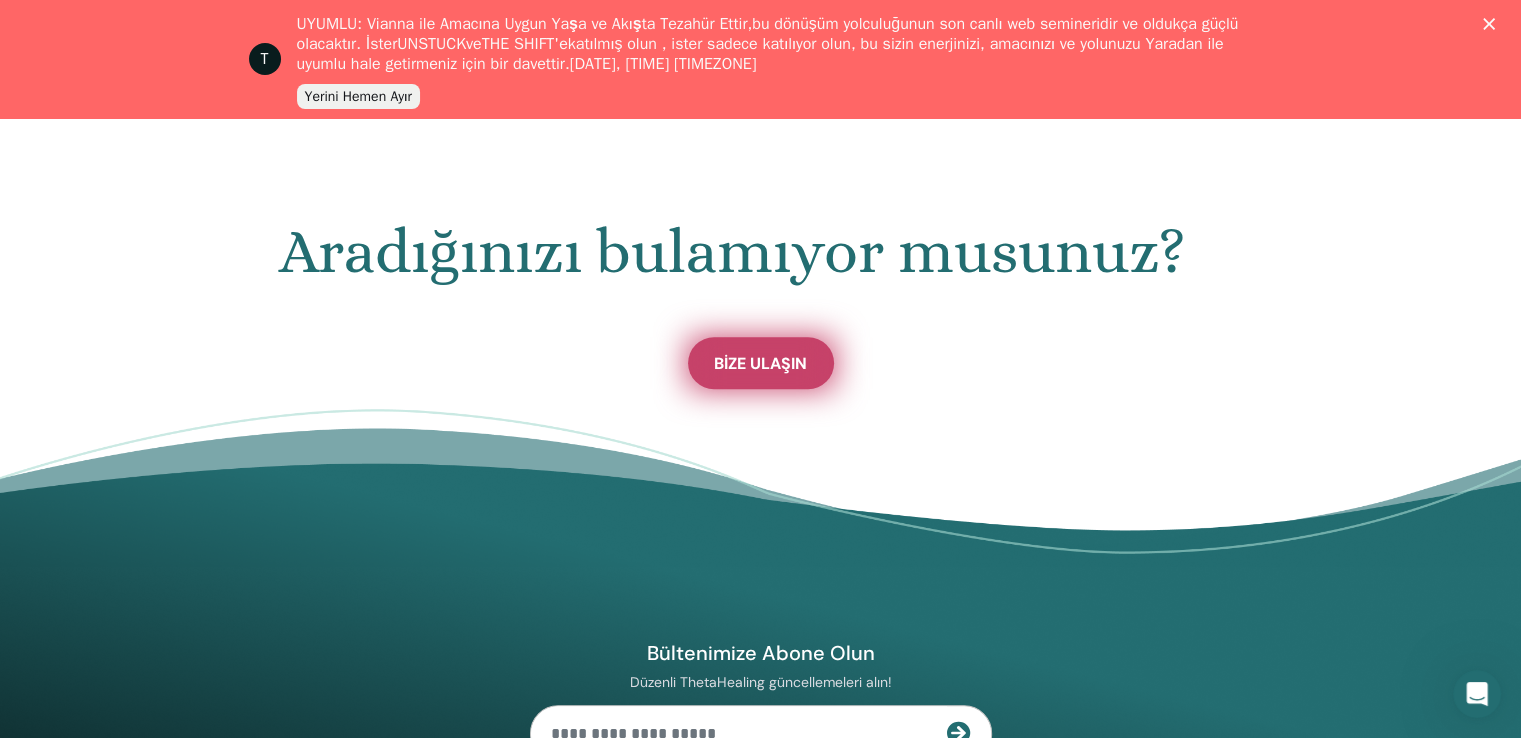 click on "Bize Ulaşın" at bounding box center (760, 363) 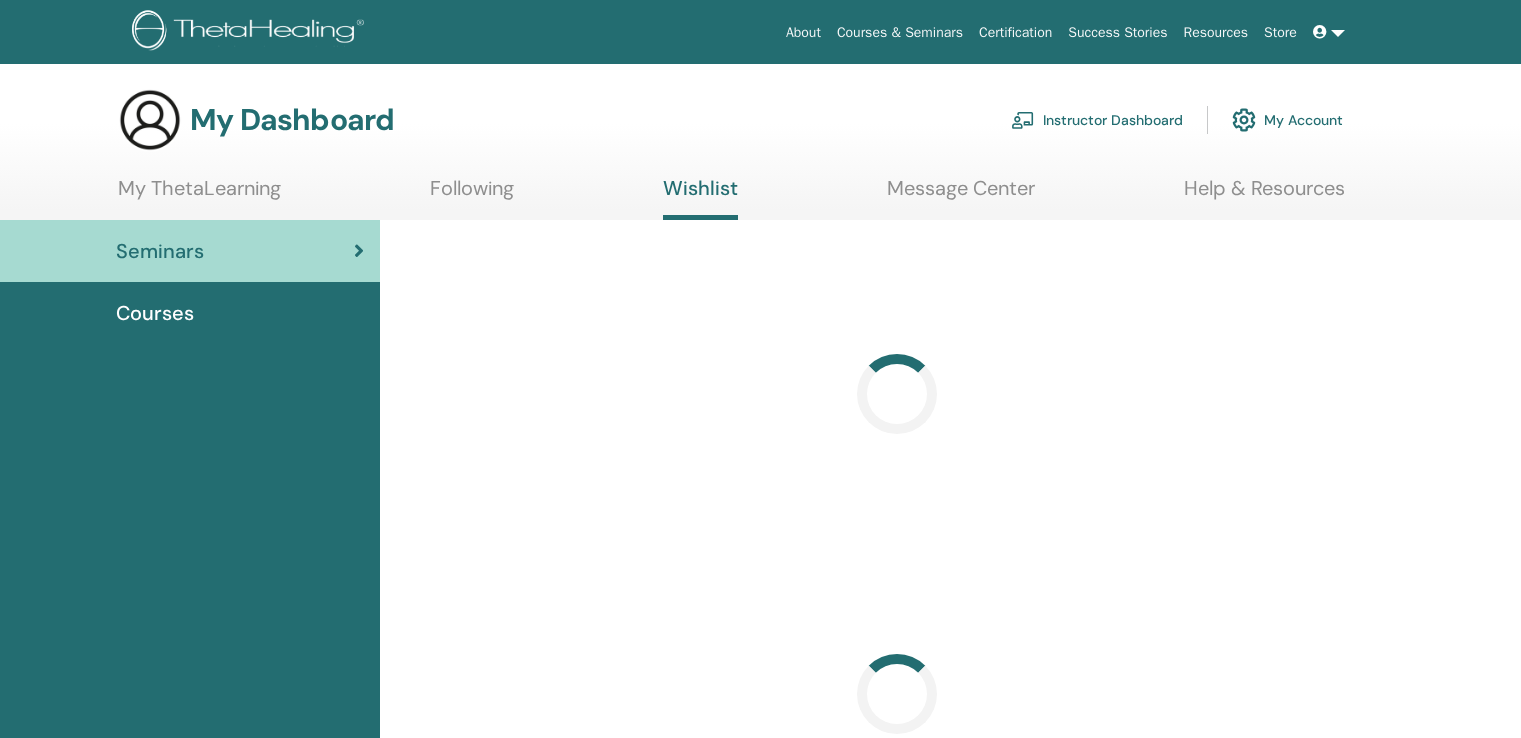 scroll, scrollTop: 0, scrollLeft: 0, axis: both 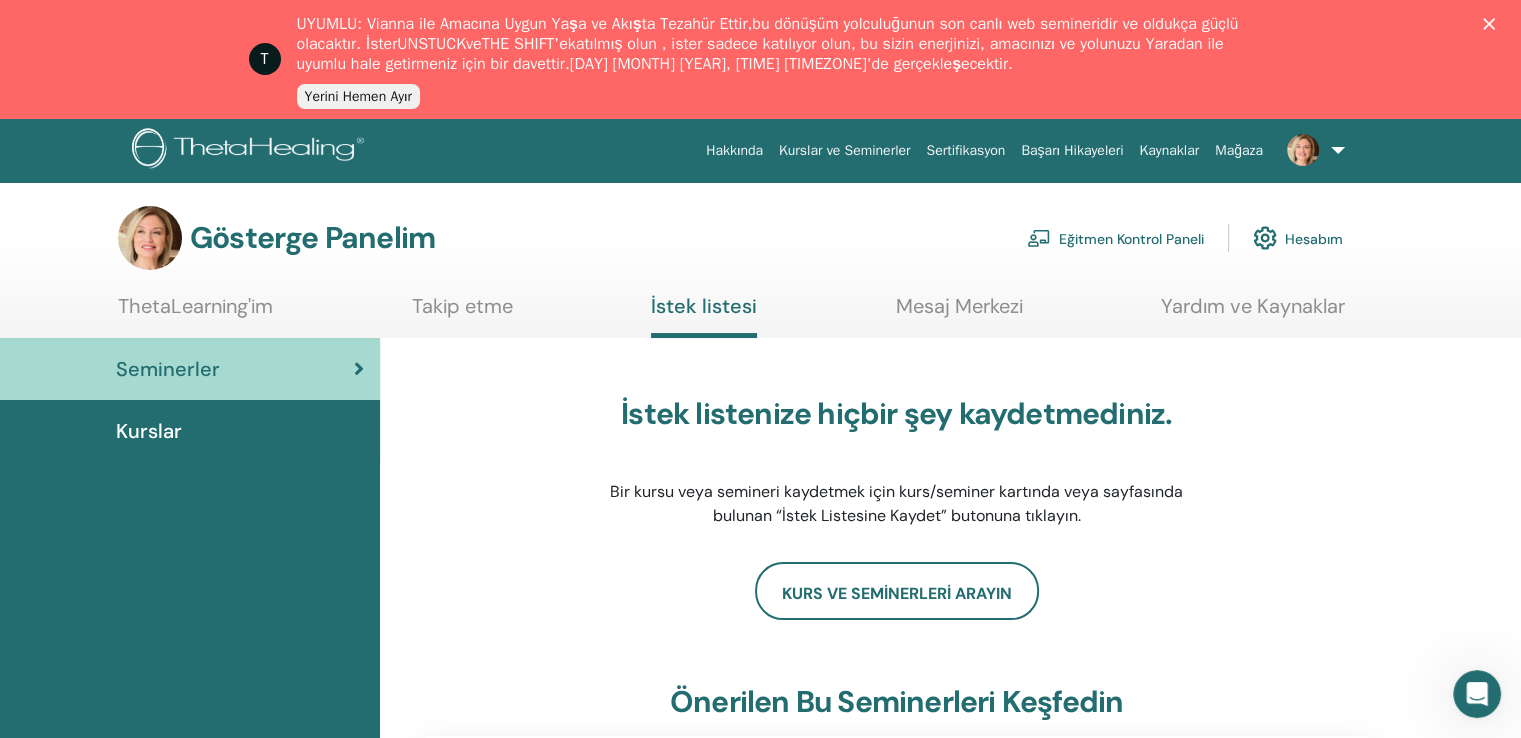 click on "Kurslar ve Seminerler" at bounding box center [844, 150] 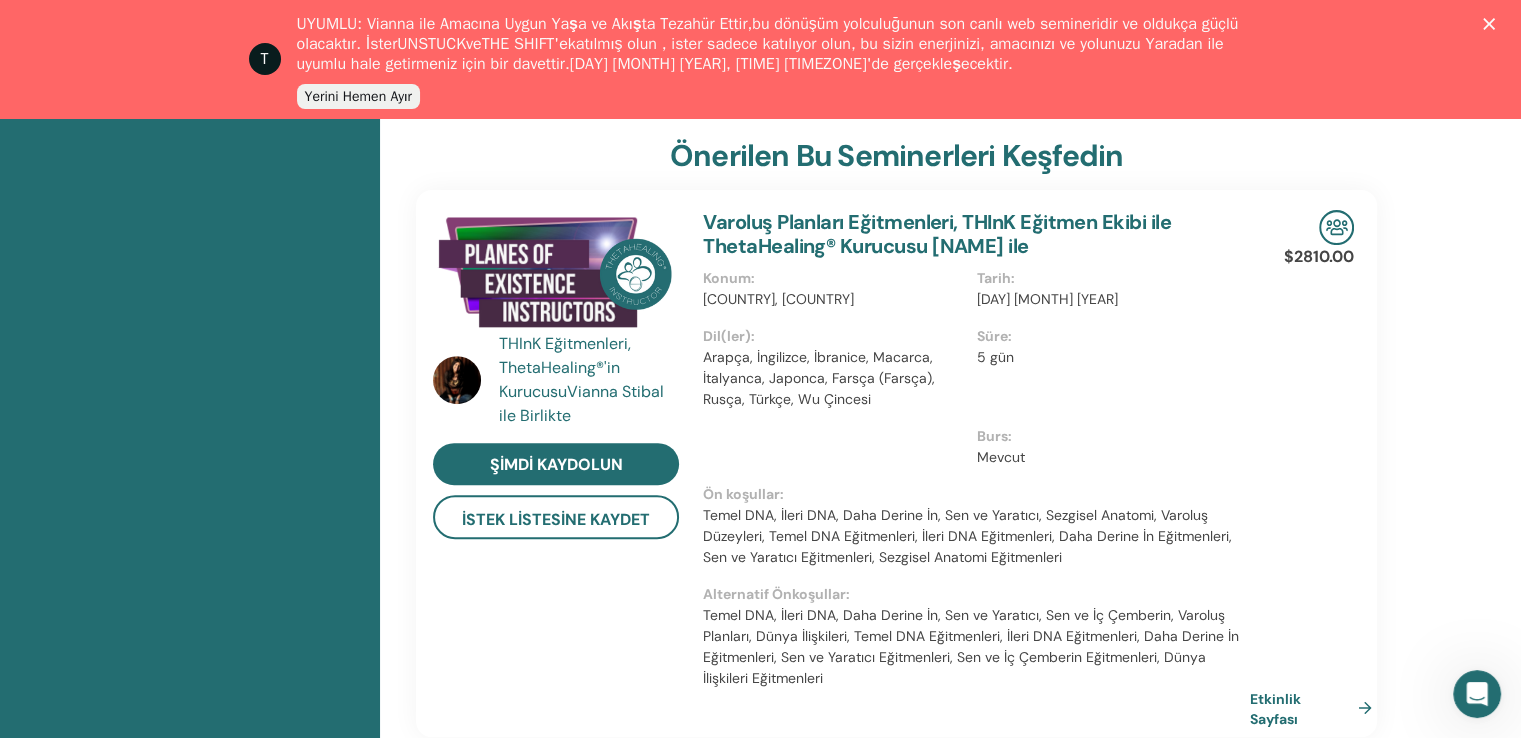 scroll, scrollTop: 652, scrollLeft: 0, axis: vertical 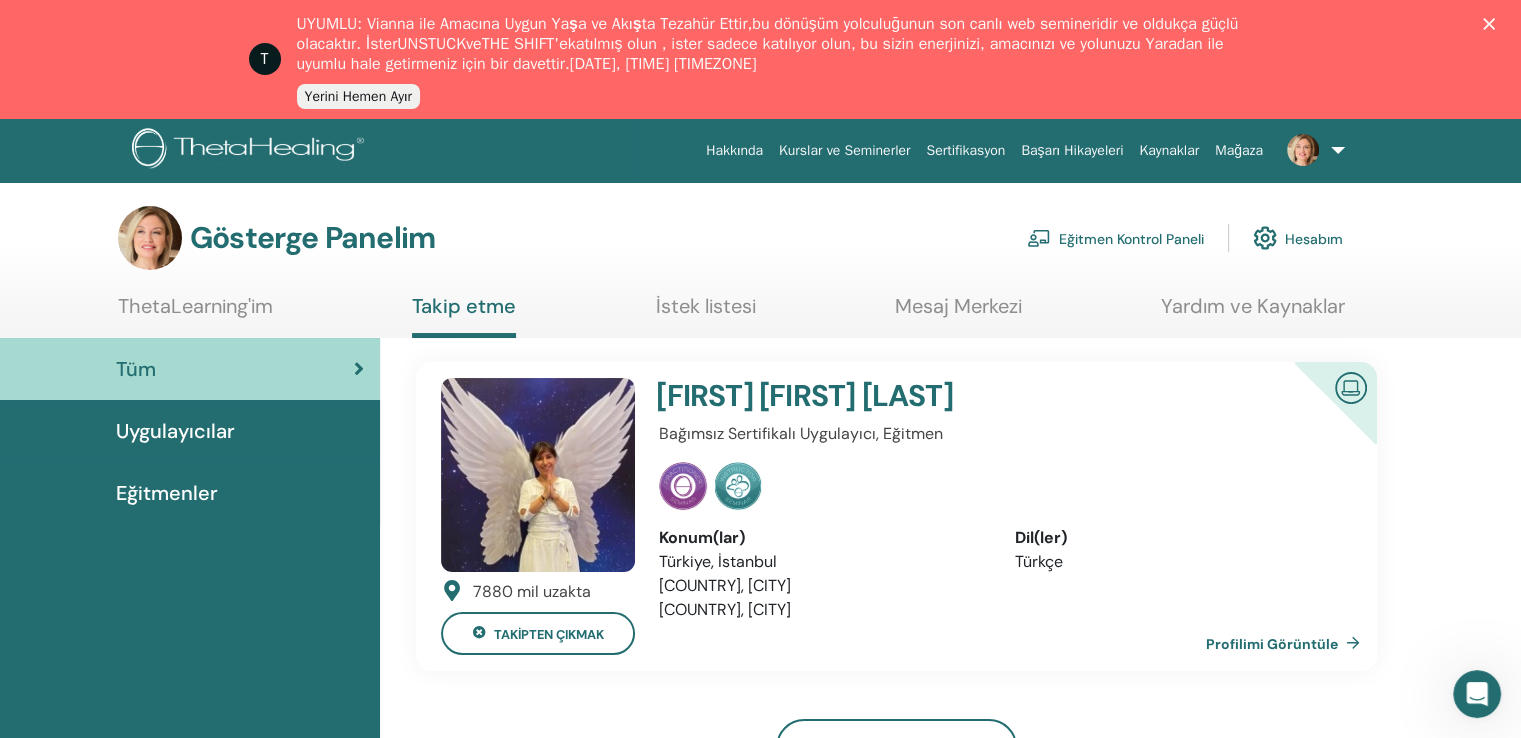 click on "Eğitmenler" at bounding box center [167, 493] 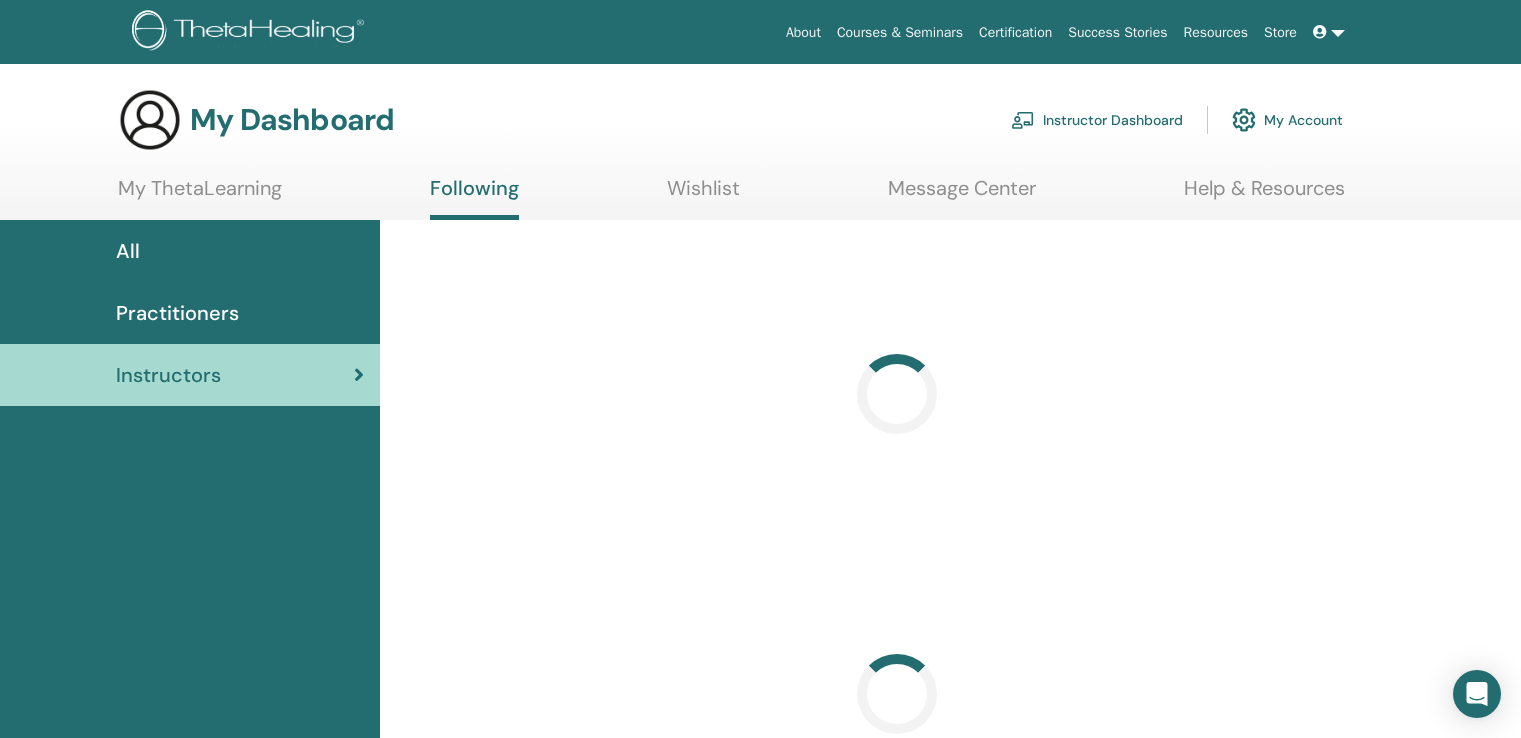 scroll, scrollTop: 0, scrollLeft: 0, axis: both 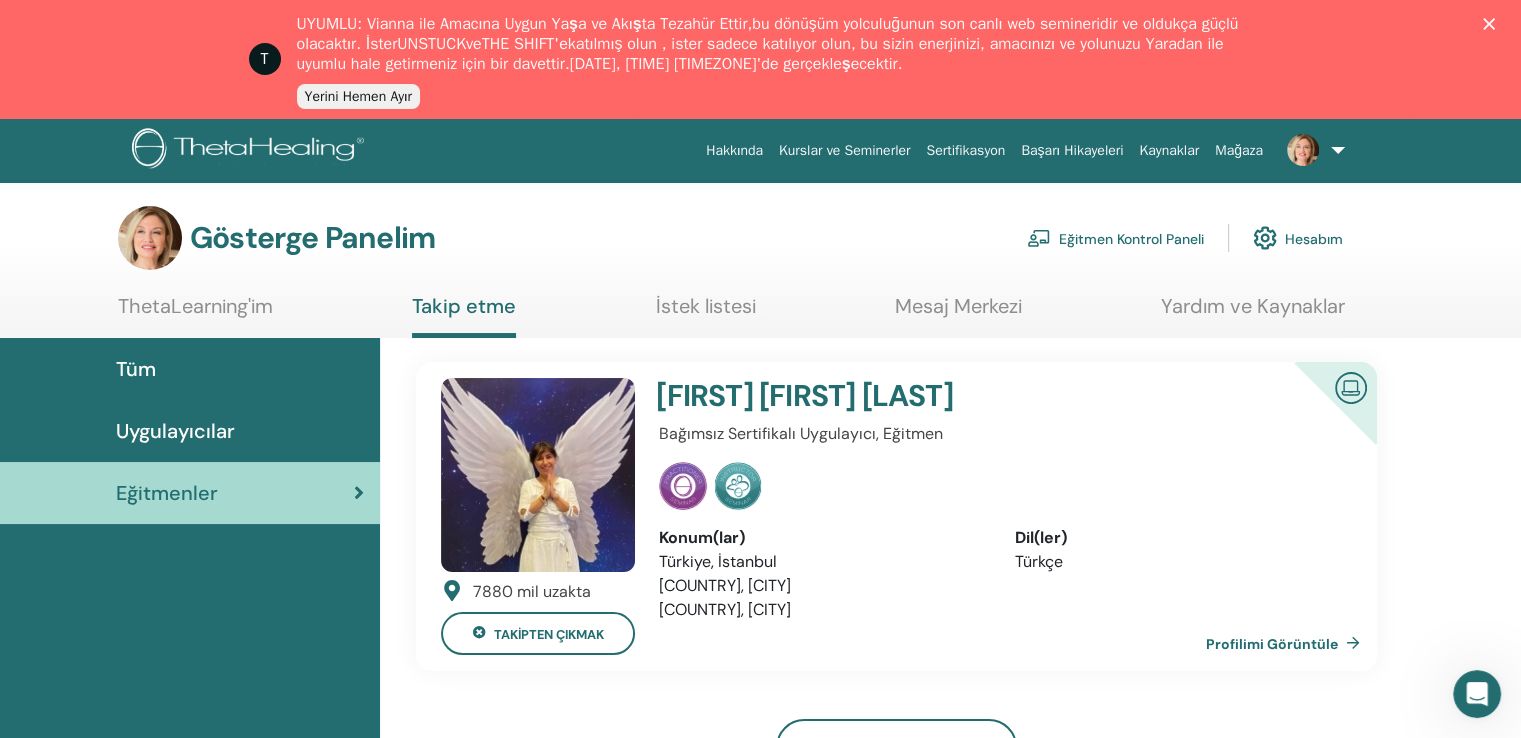 click on "Eğitmen Kontrol Paneli" at bounding box center [1131, 239] 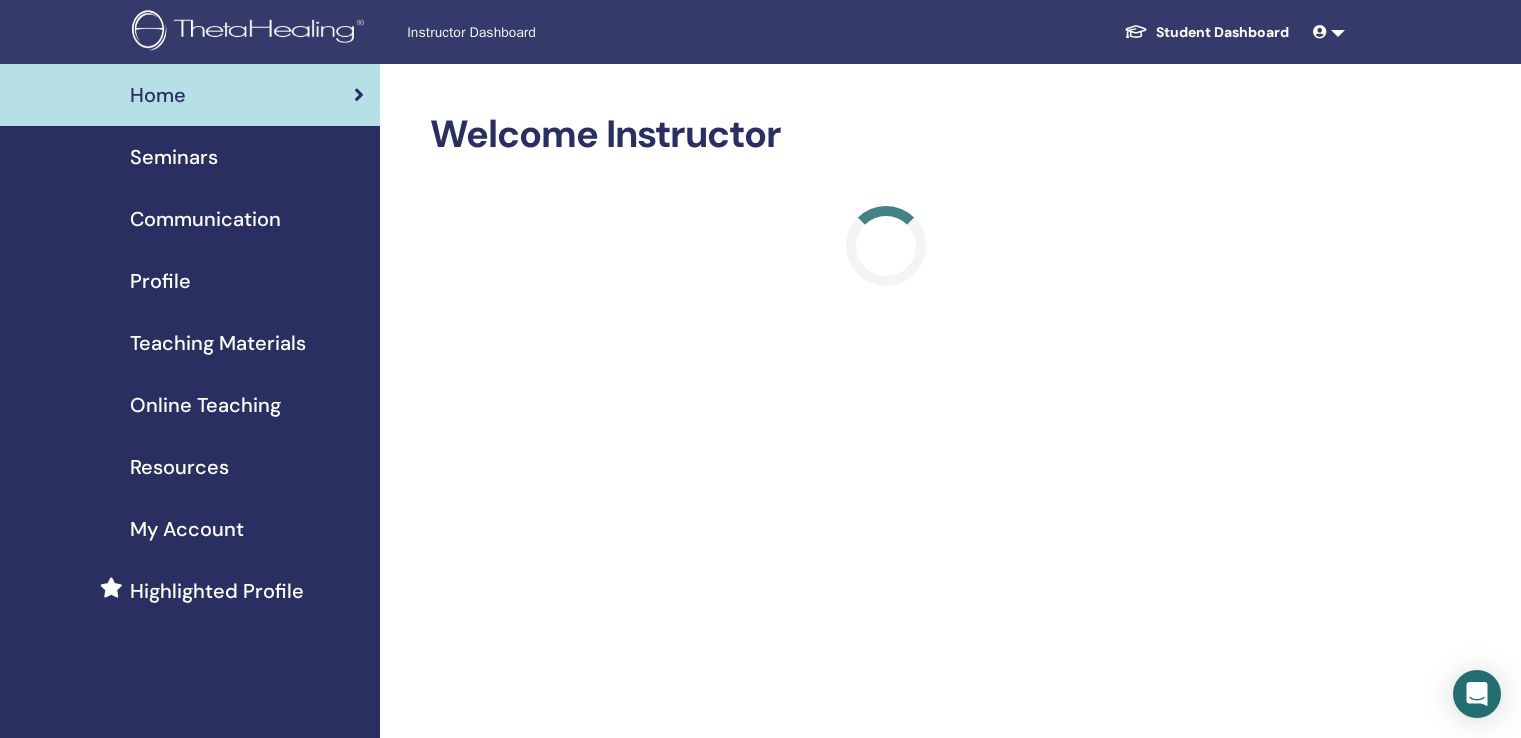 scroll, scrollTop: 0, scrollLeft: 0, axis: both 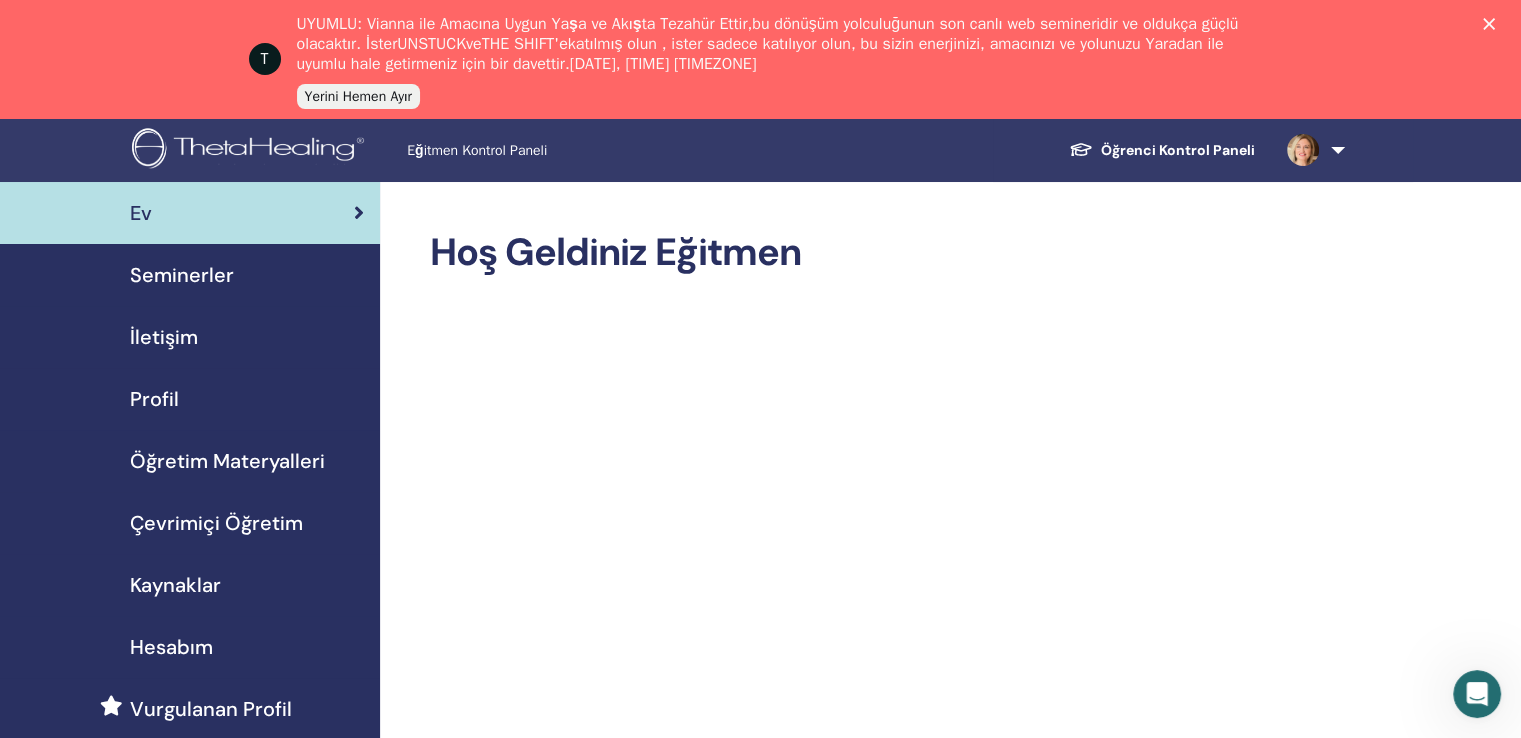 click at bounding box center (1312, 150) 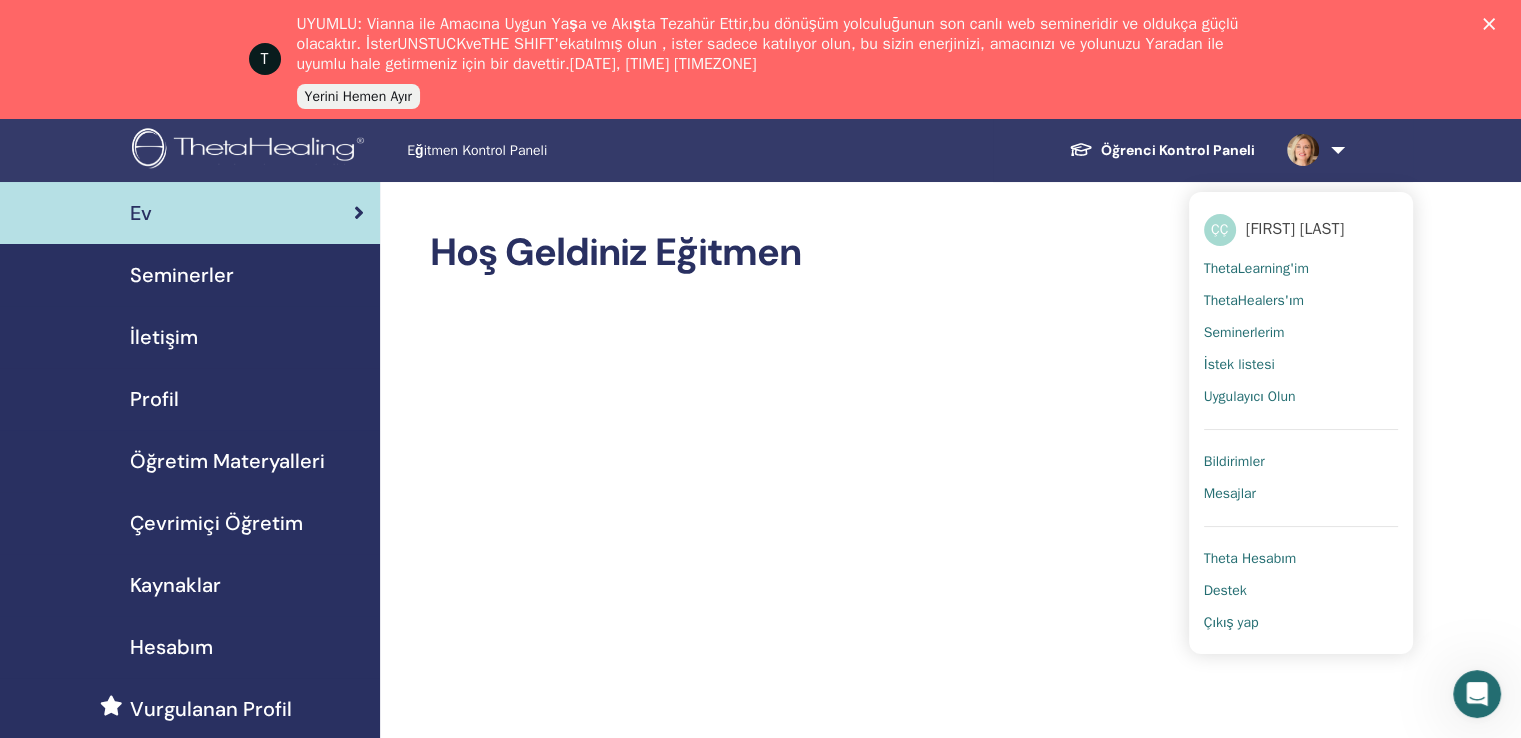 click on "ThetaLearning'im" at bounding box center (1256, 268) 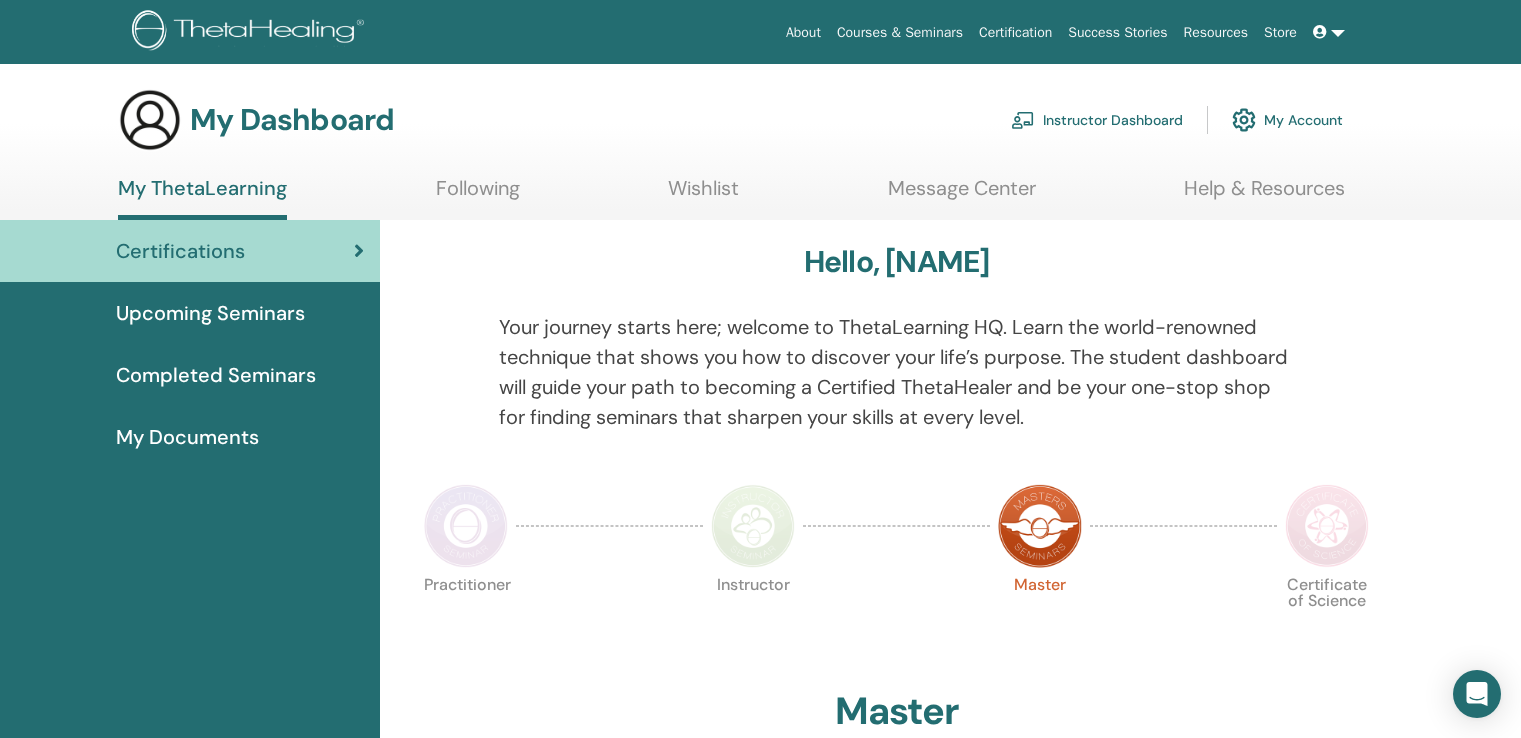 scroll, scrollTop: 0, scrollLeft: 0, axis: both 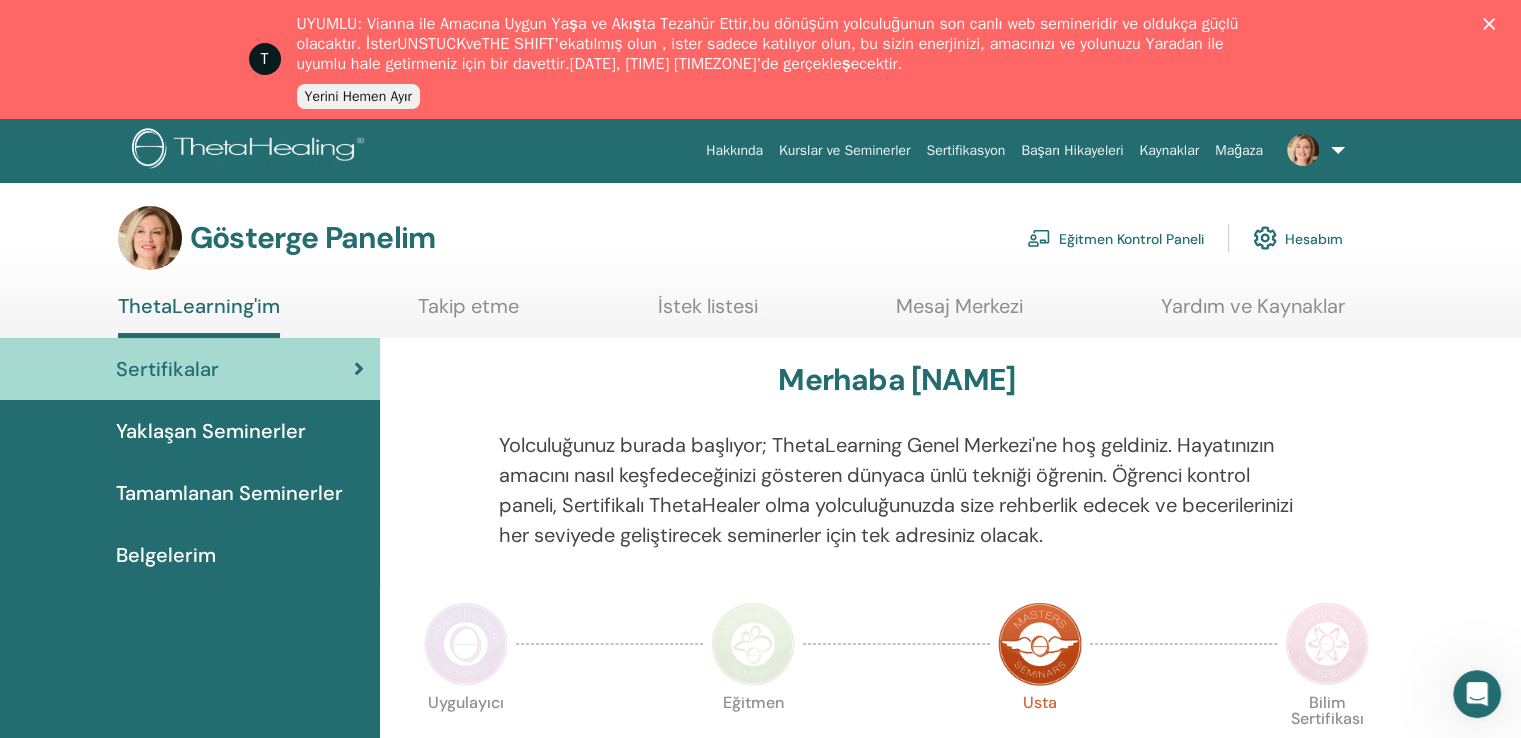 click on "Yaklaşan Seminerler" at bounding box center (211, 431) 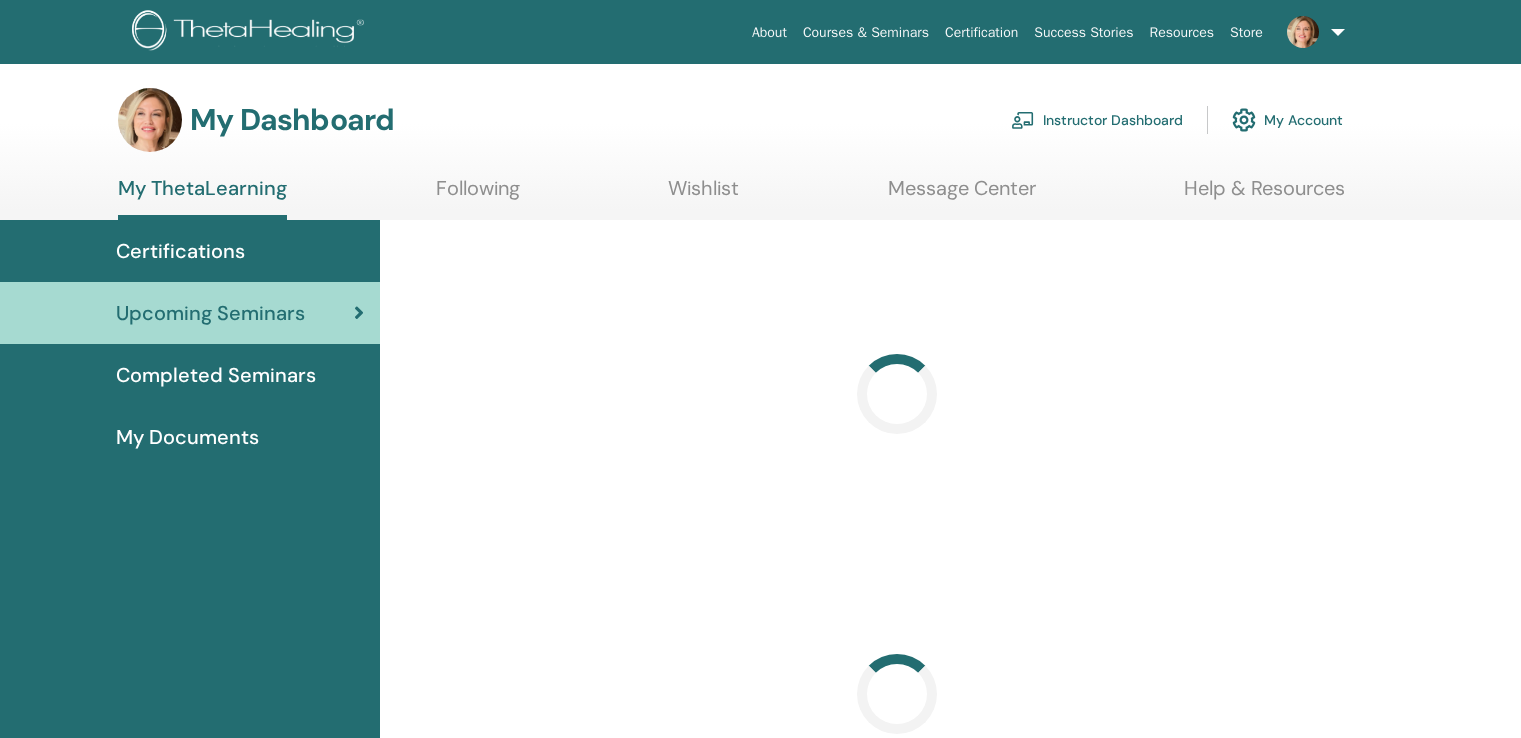 scroll, scrollTop: 0, scrollLeft: 0, axis: both 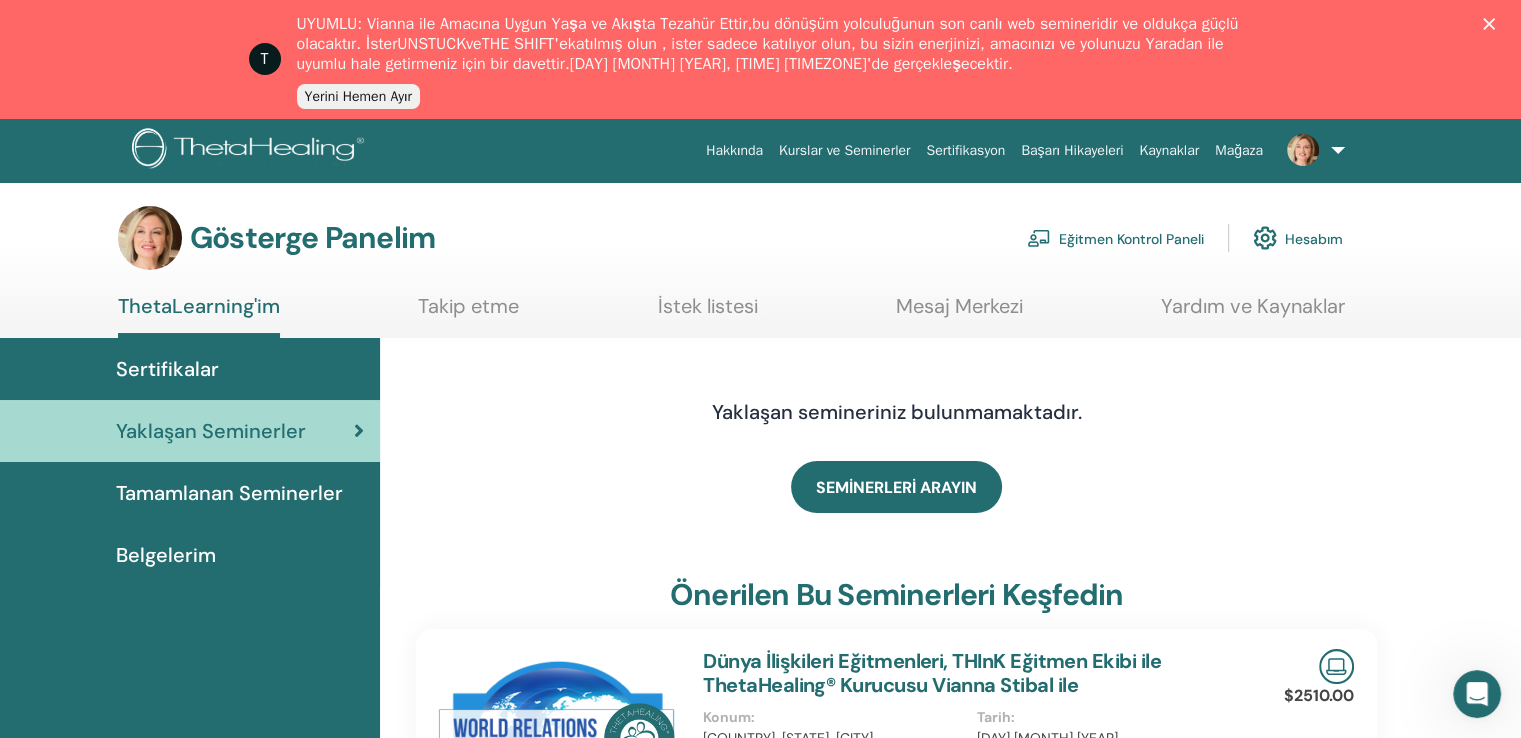 click at bounding box center (251, 150) 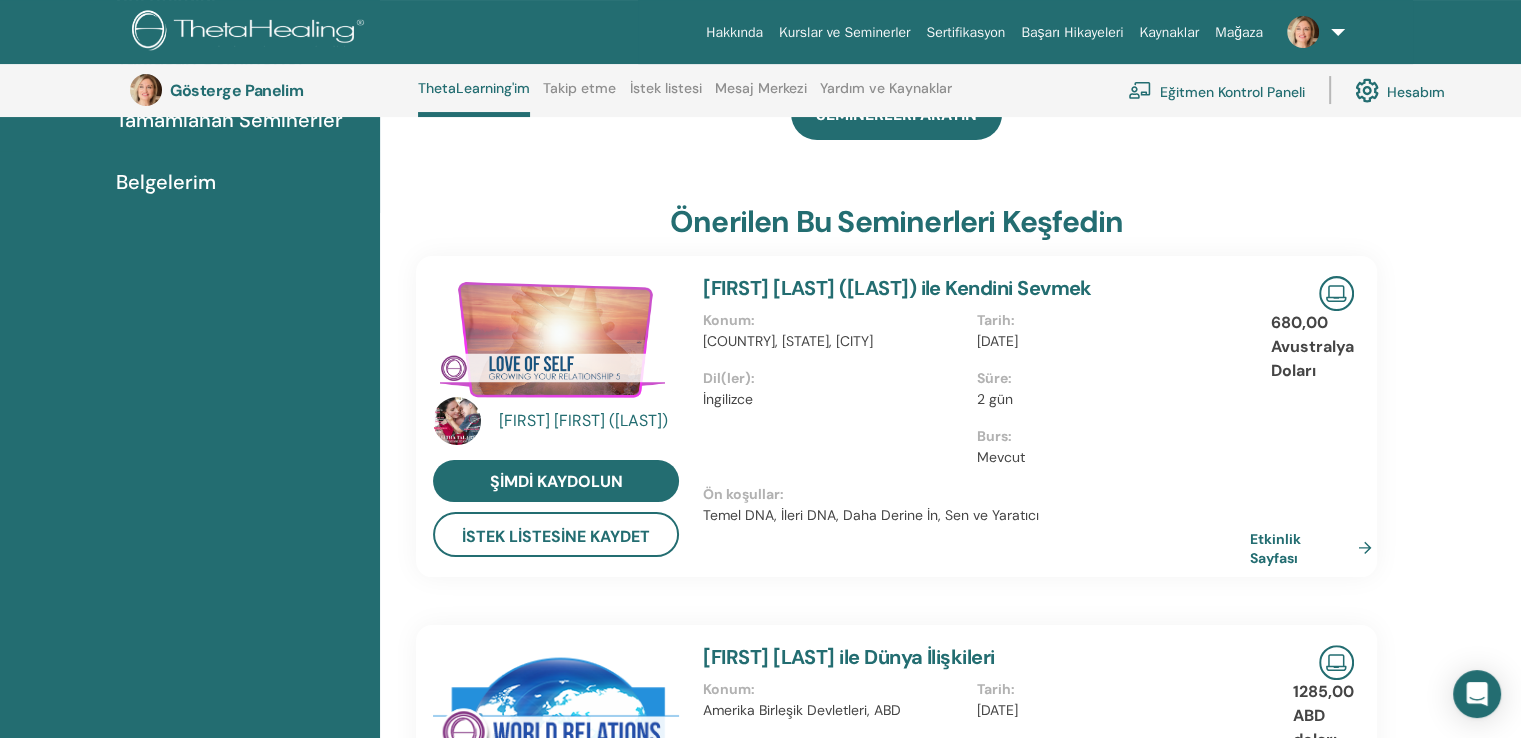 scroll, scrollTop: 0, scrollLeft: 0, axis: both 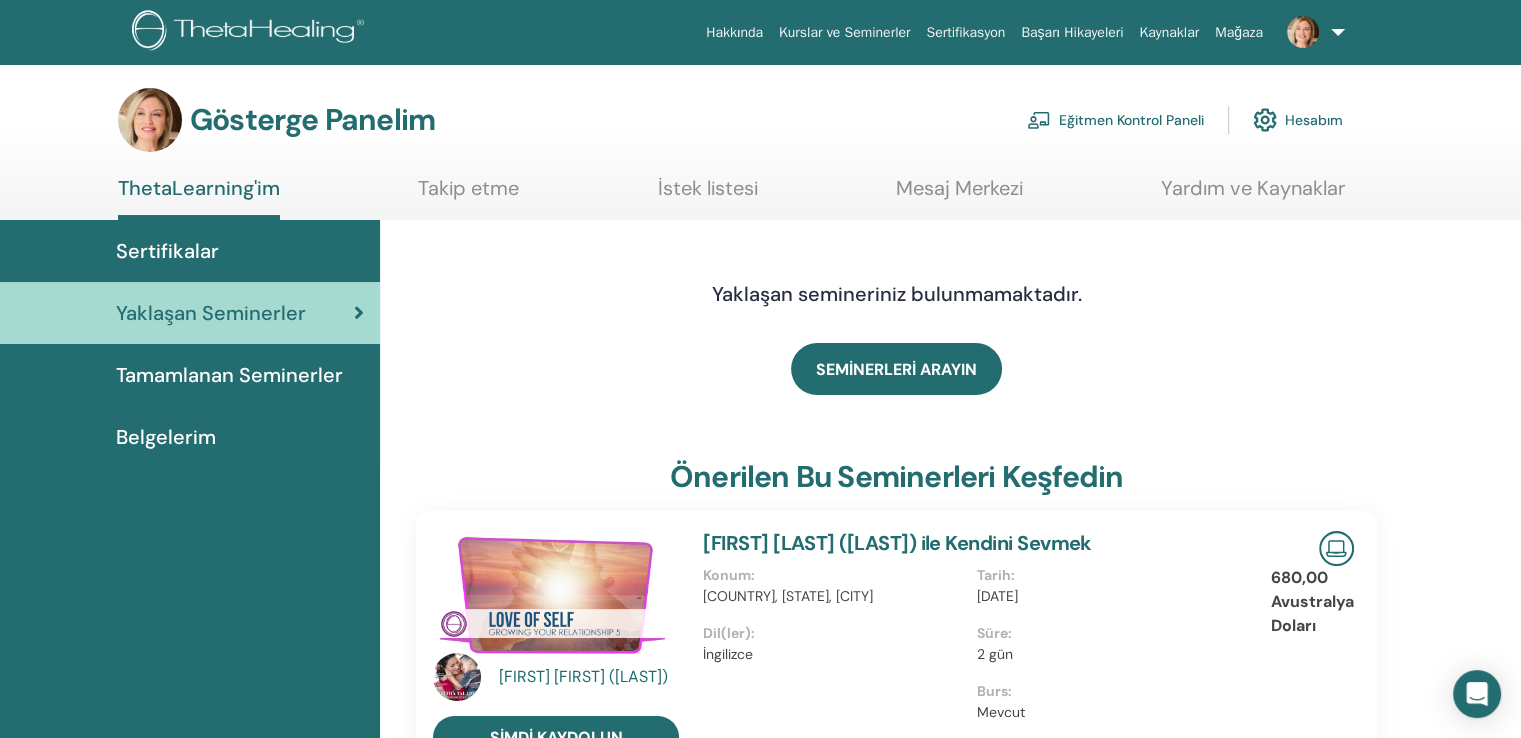 click at bounding box center (1312, 32) 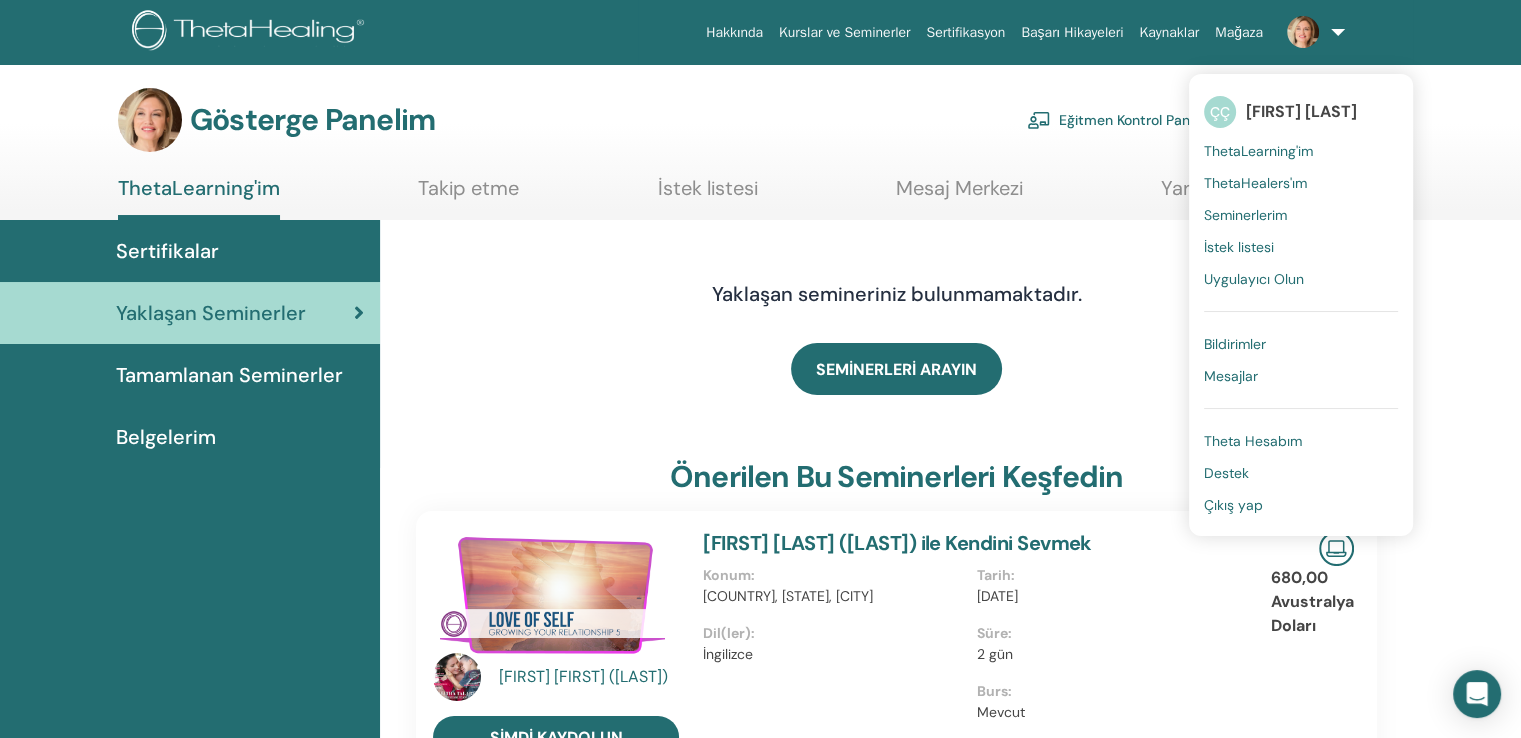 click on "ThetaHealers'ım" at bounding box center (1255, 183) 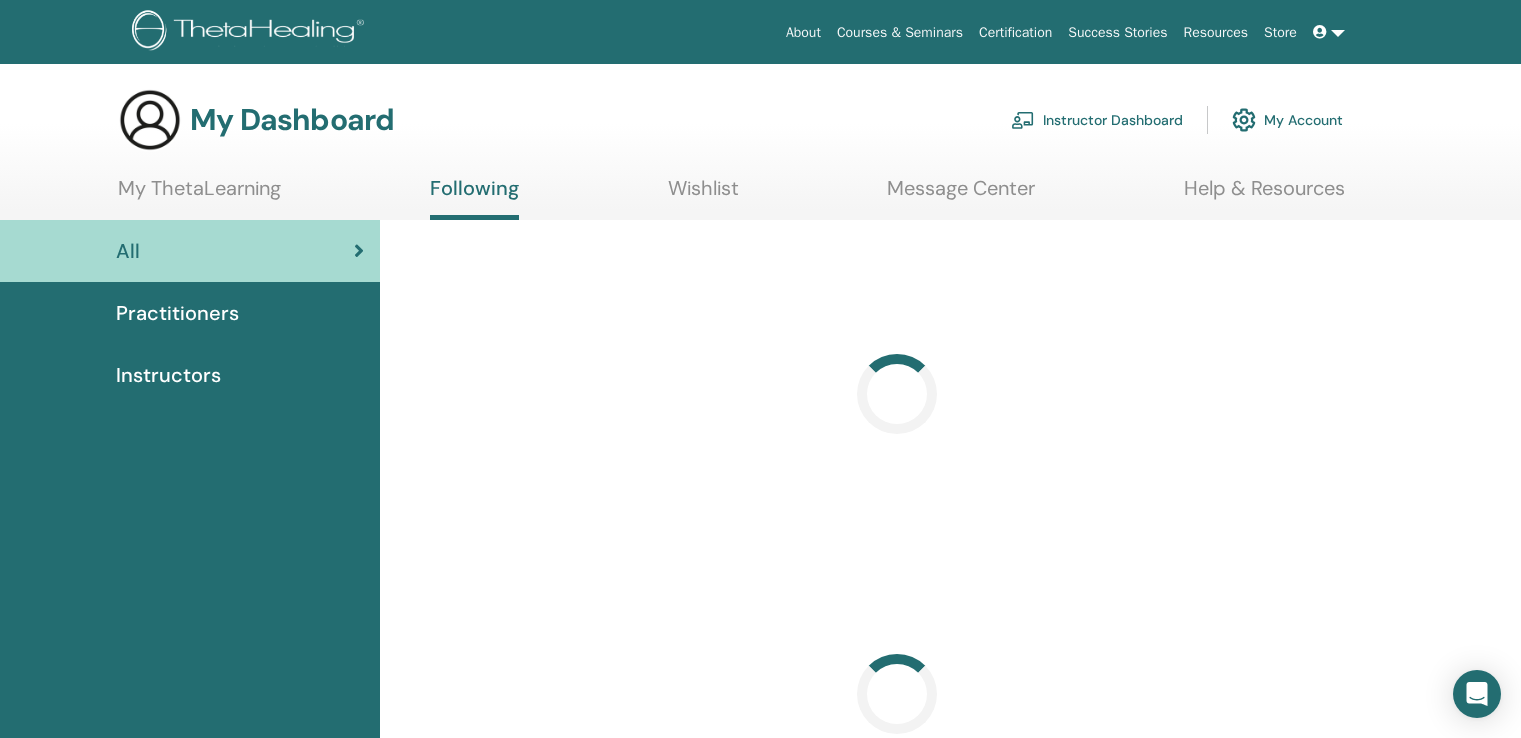 scroll, scrollTop: 0, scrollLeft: 0, axis: both 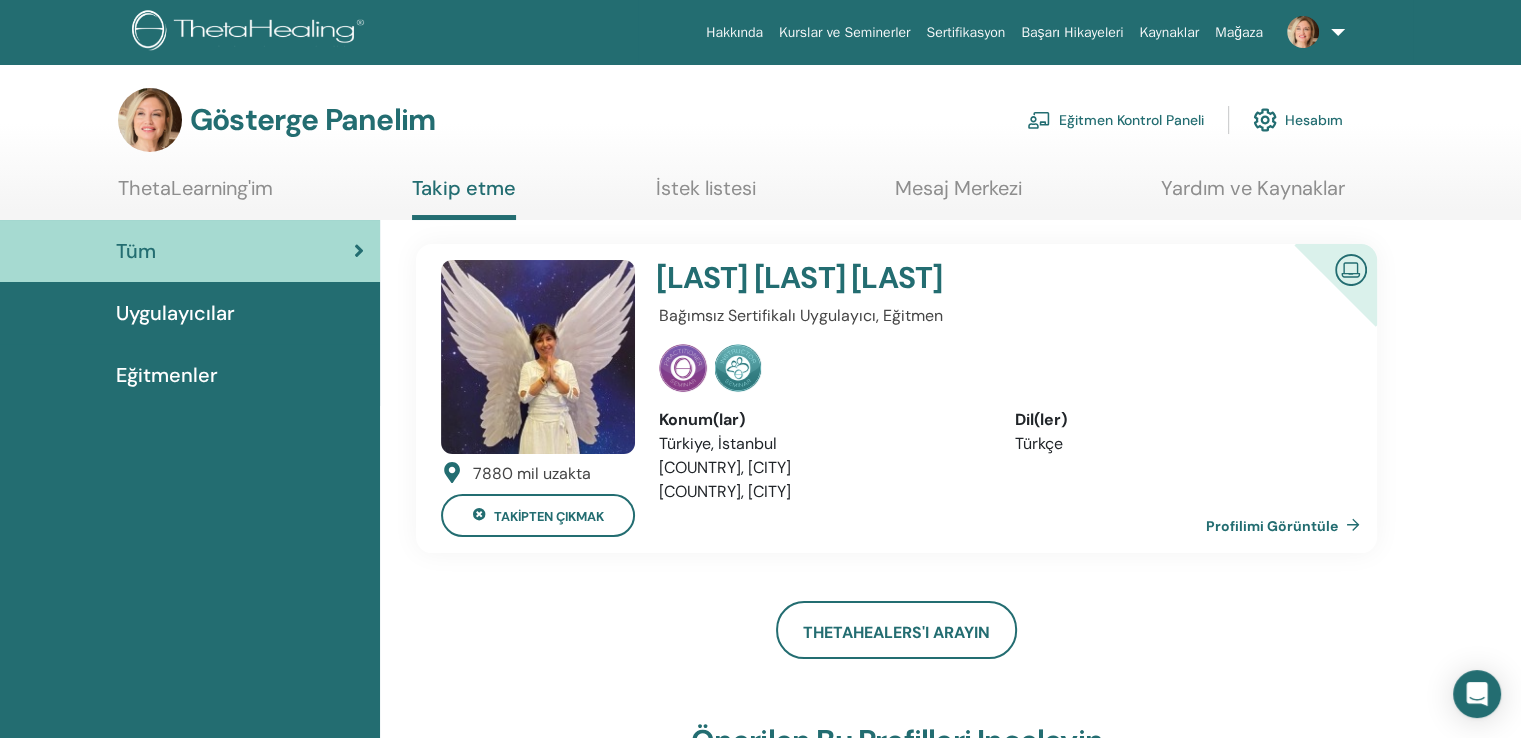 click at bounding box center [1312, 32] 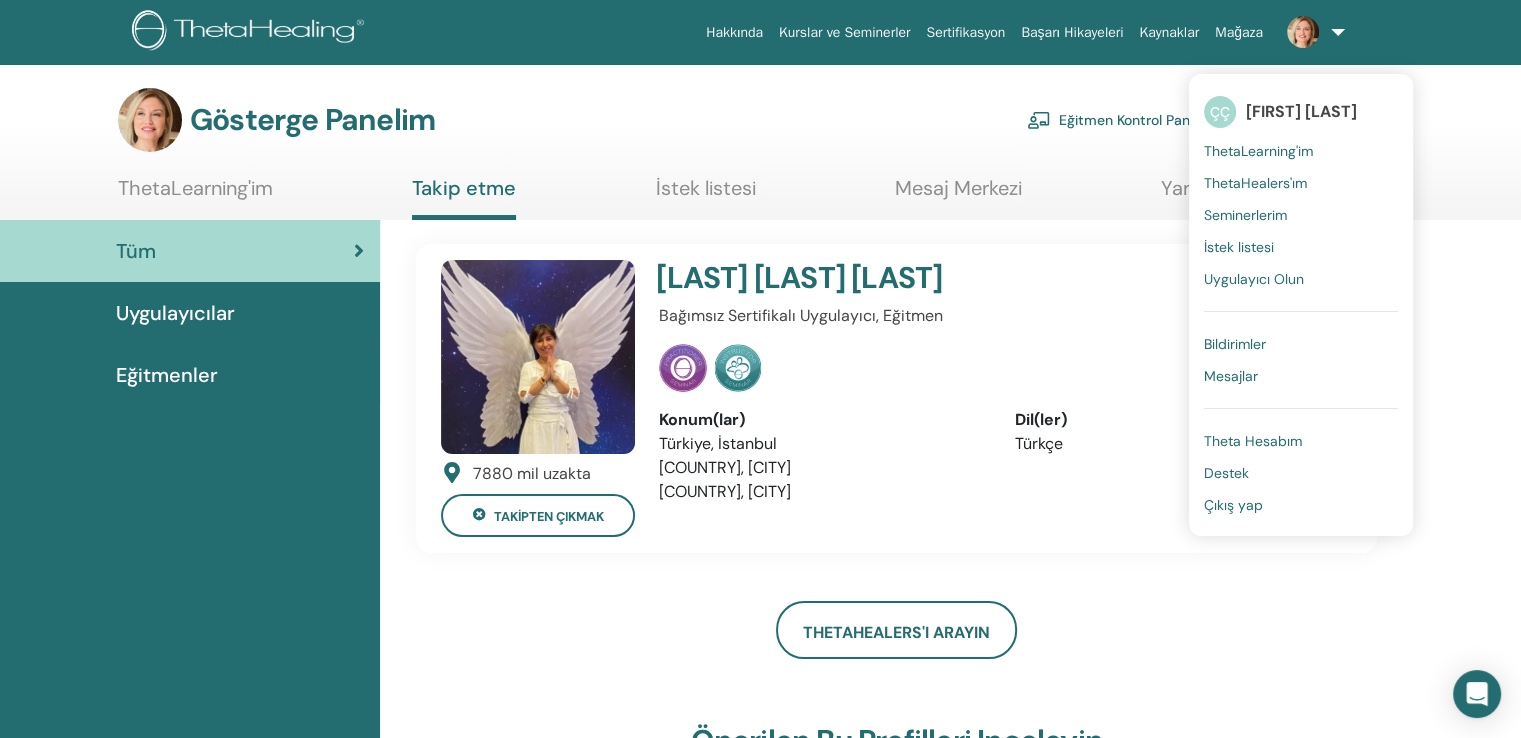 click on "ThetaLearning'im" at bounding box center (1258, 151) 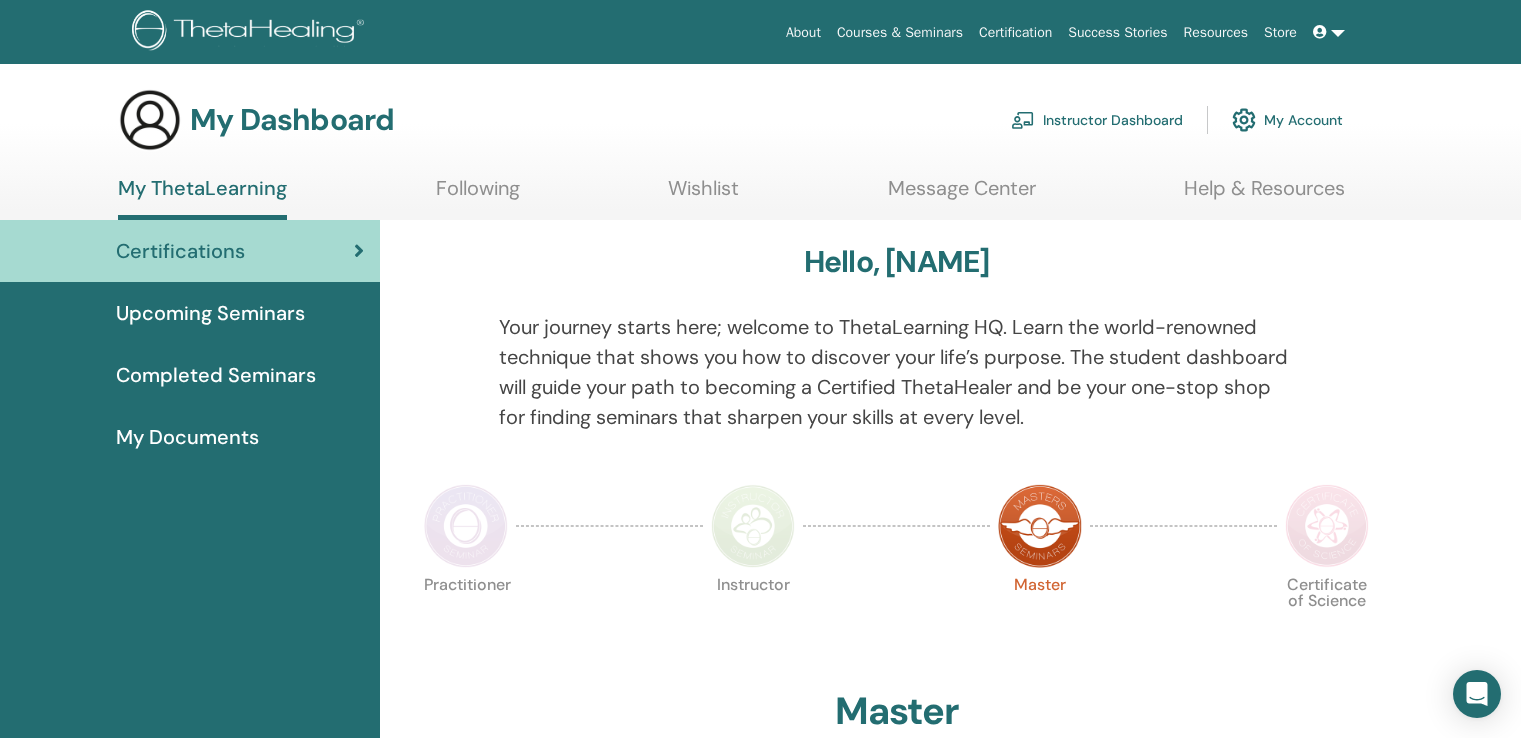 scroll, scrollTop: 0, scrollLeft: 0, axis: both 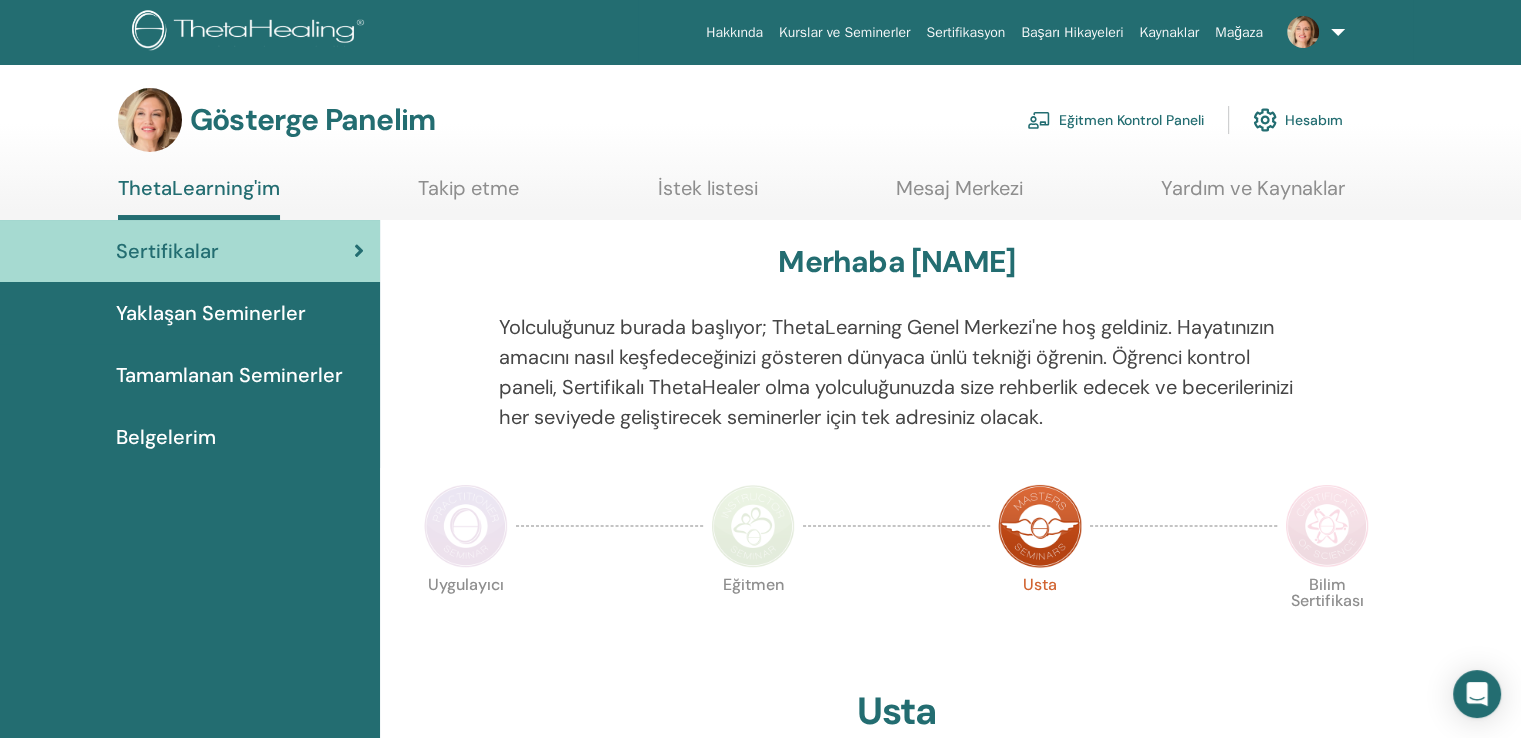 click on "Tamamlanan Seminerler" at bounding box center (229, 375) 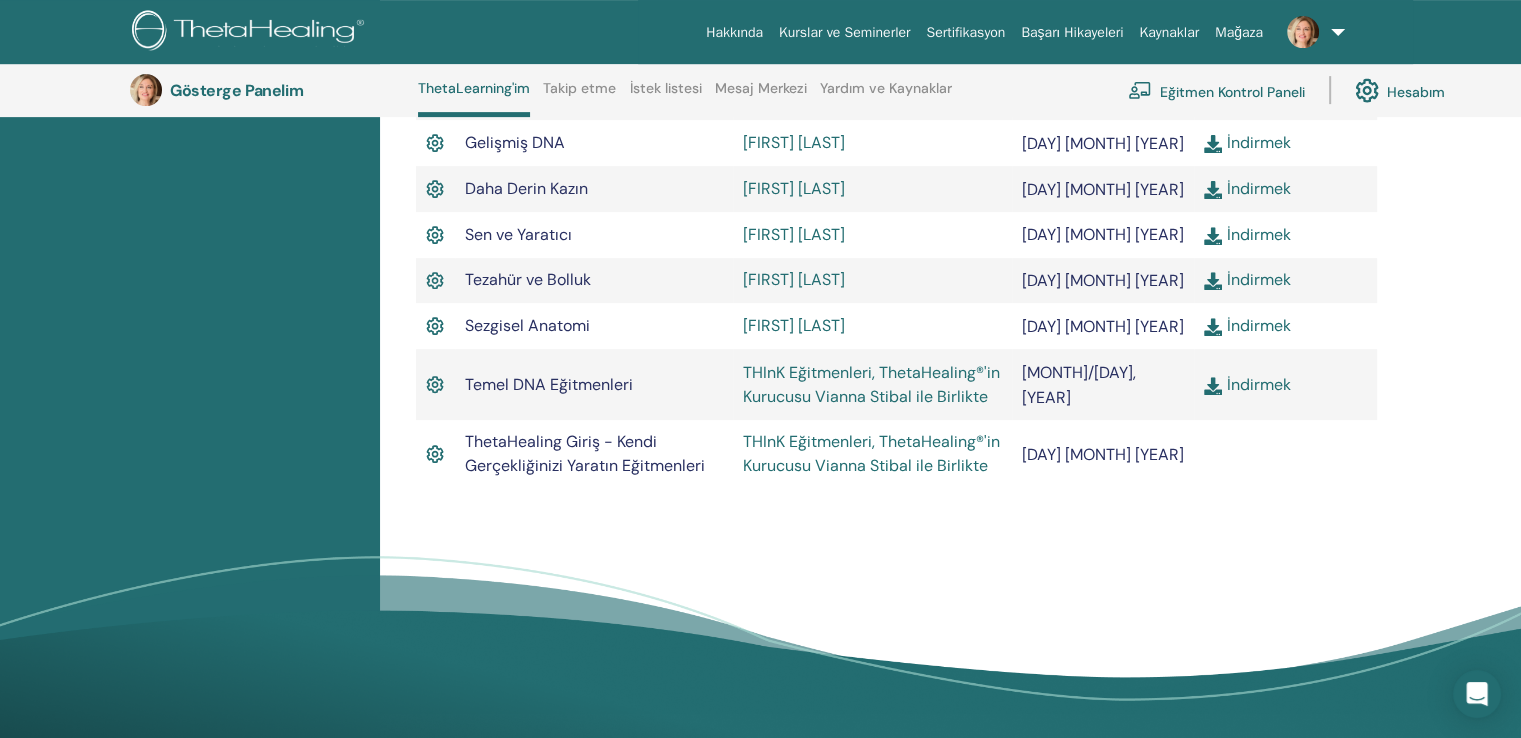 scroll, scrollTop: 852, scrollLeft: 0, axis: vertical 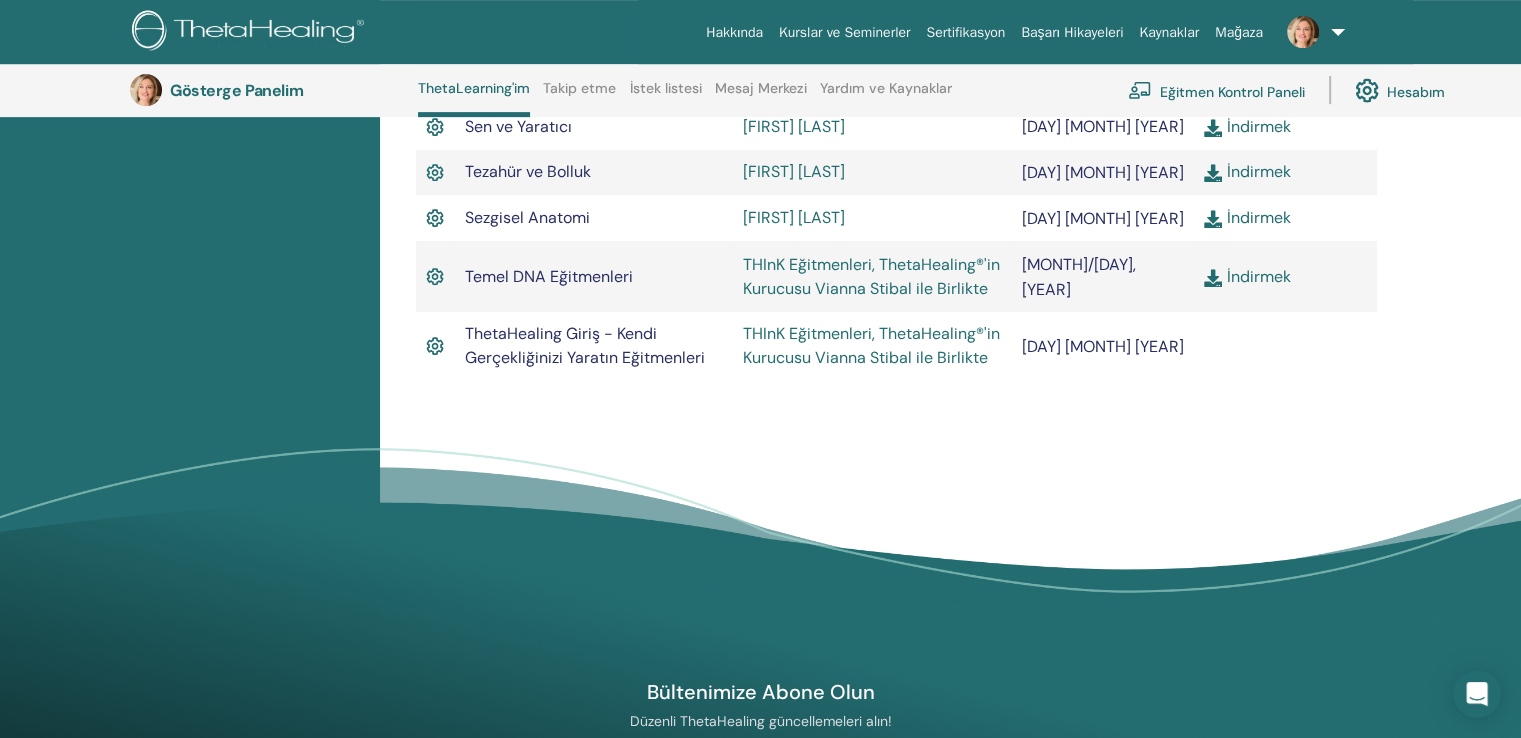 click on "THInK Eğitmenleri, ThetaHealing®'in Kurucusu Vianna Stibal ile Birlikte" at bounding box center (871, 276) 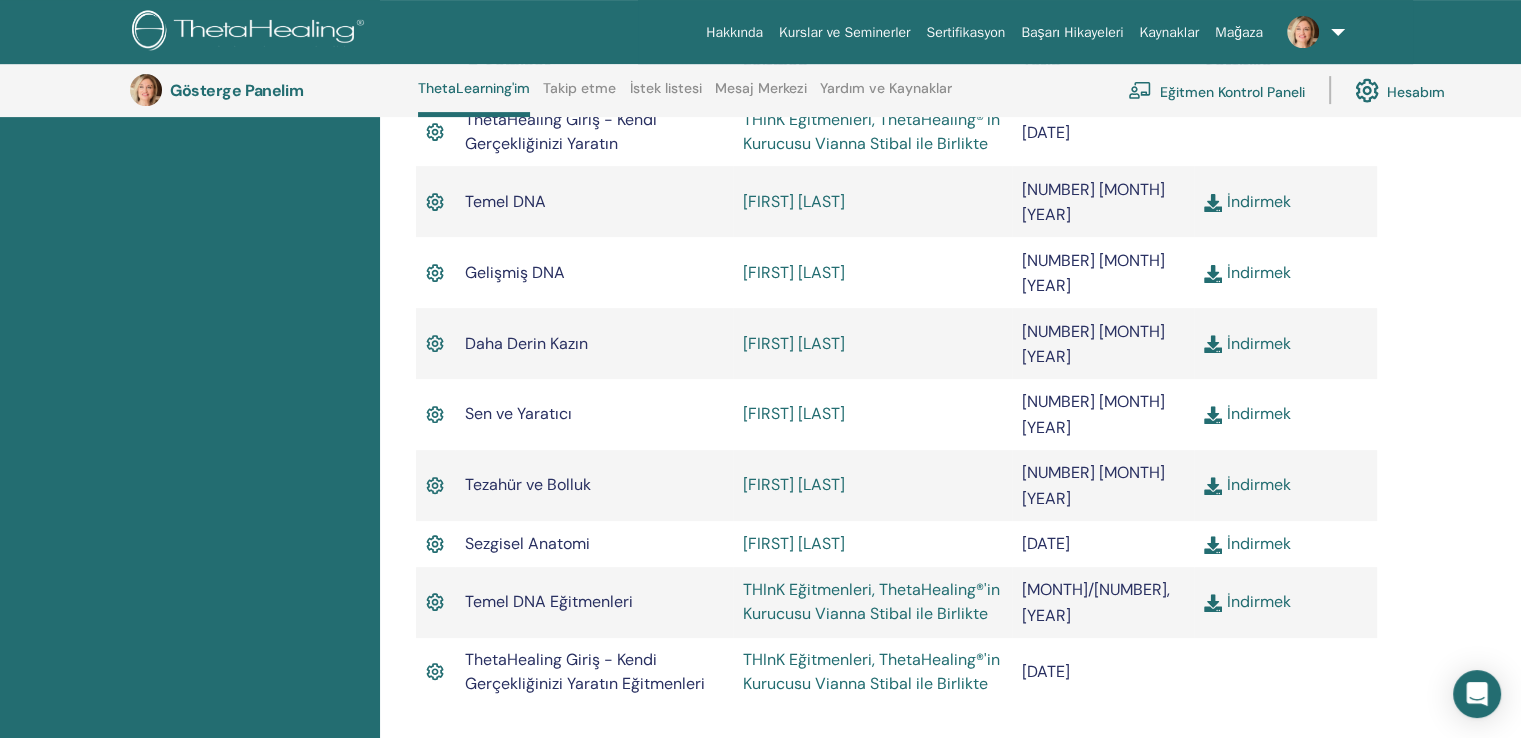 scroll, scrollTop: 552, scrollLeft: 0, axis: vertical 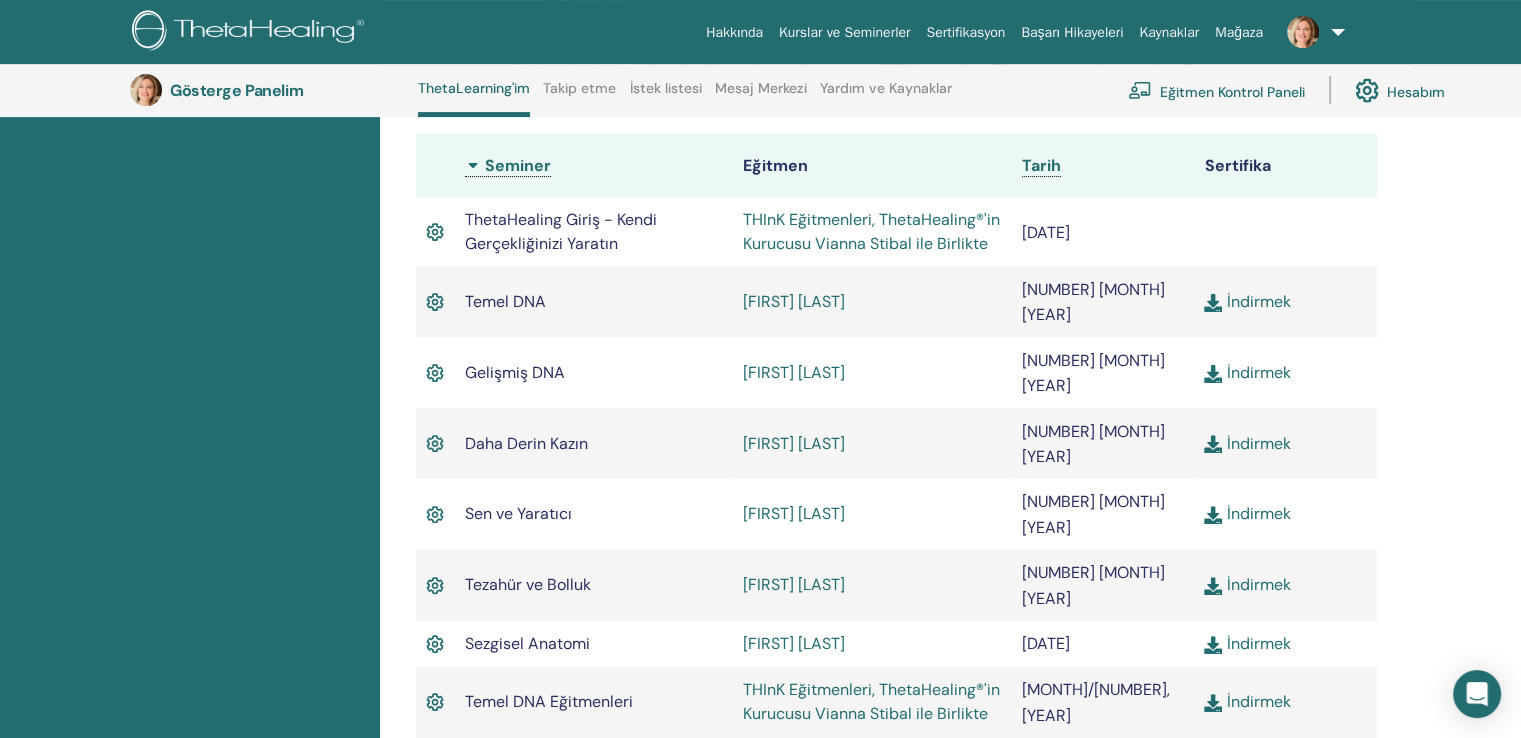 click on "Eğitmen Kontrol Paneli" at bounding box center [1232, 91] 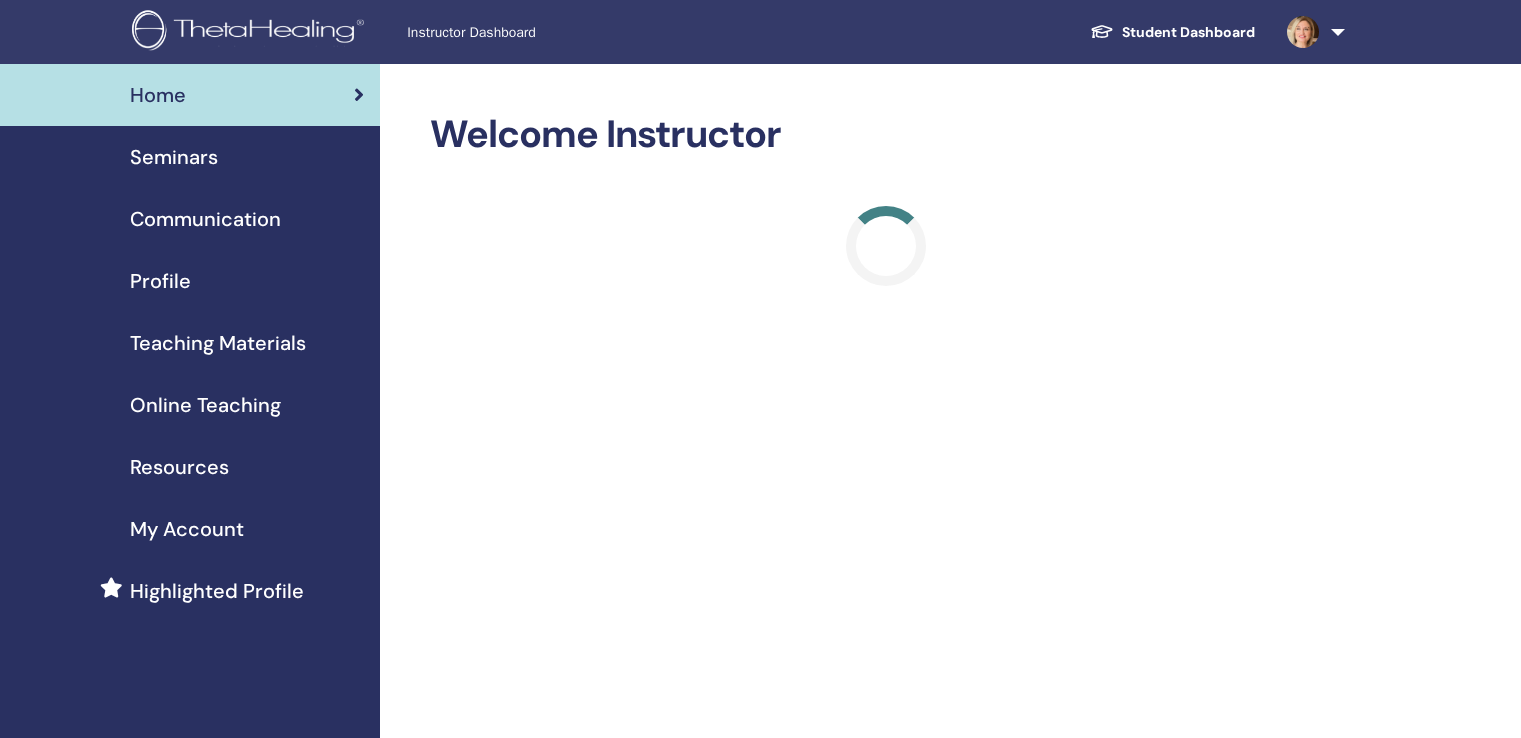 scroll, scrollTop: 0, scrollLeft: 0, axis: both 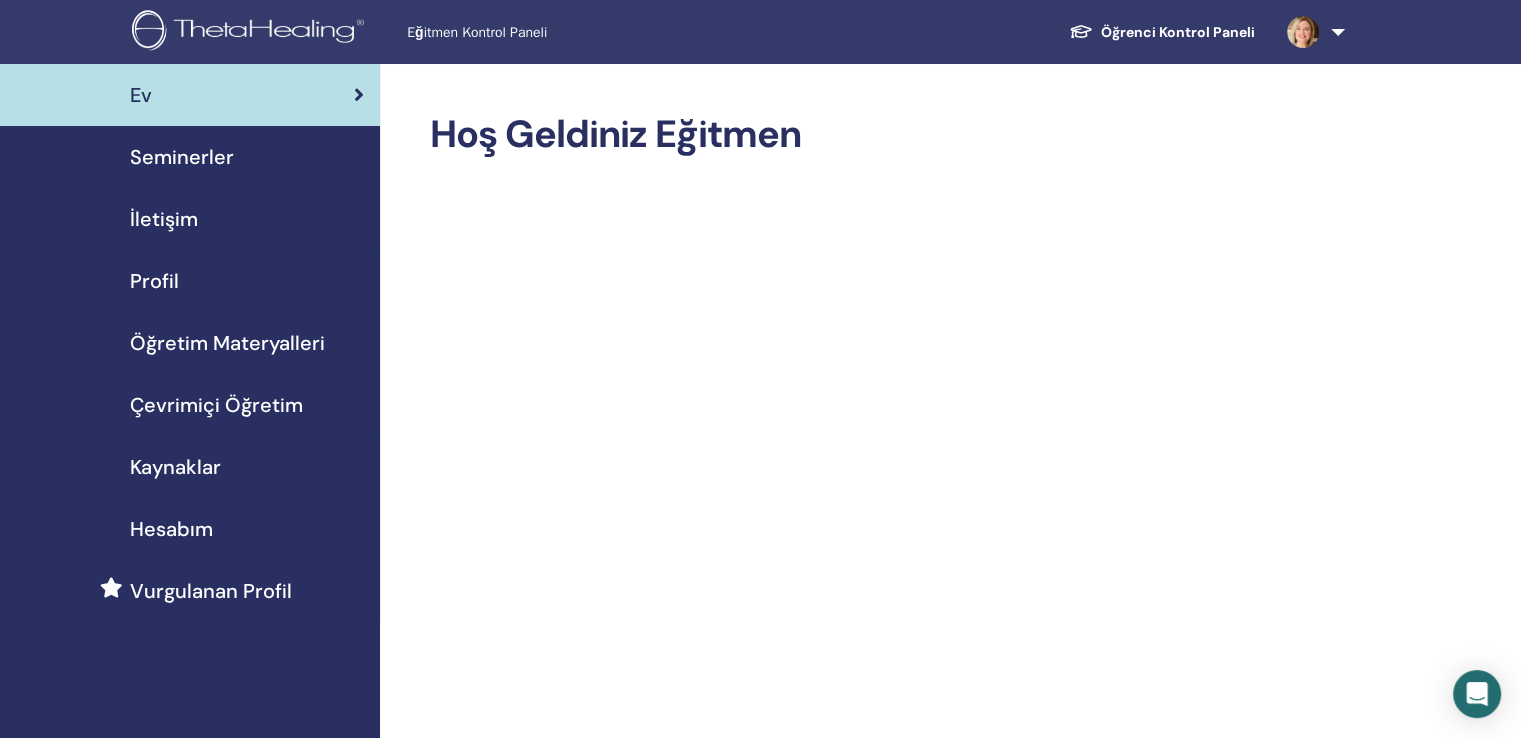 click on "Çevrimiçi Öğretim" at bounding box center (216, 405) 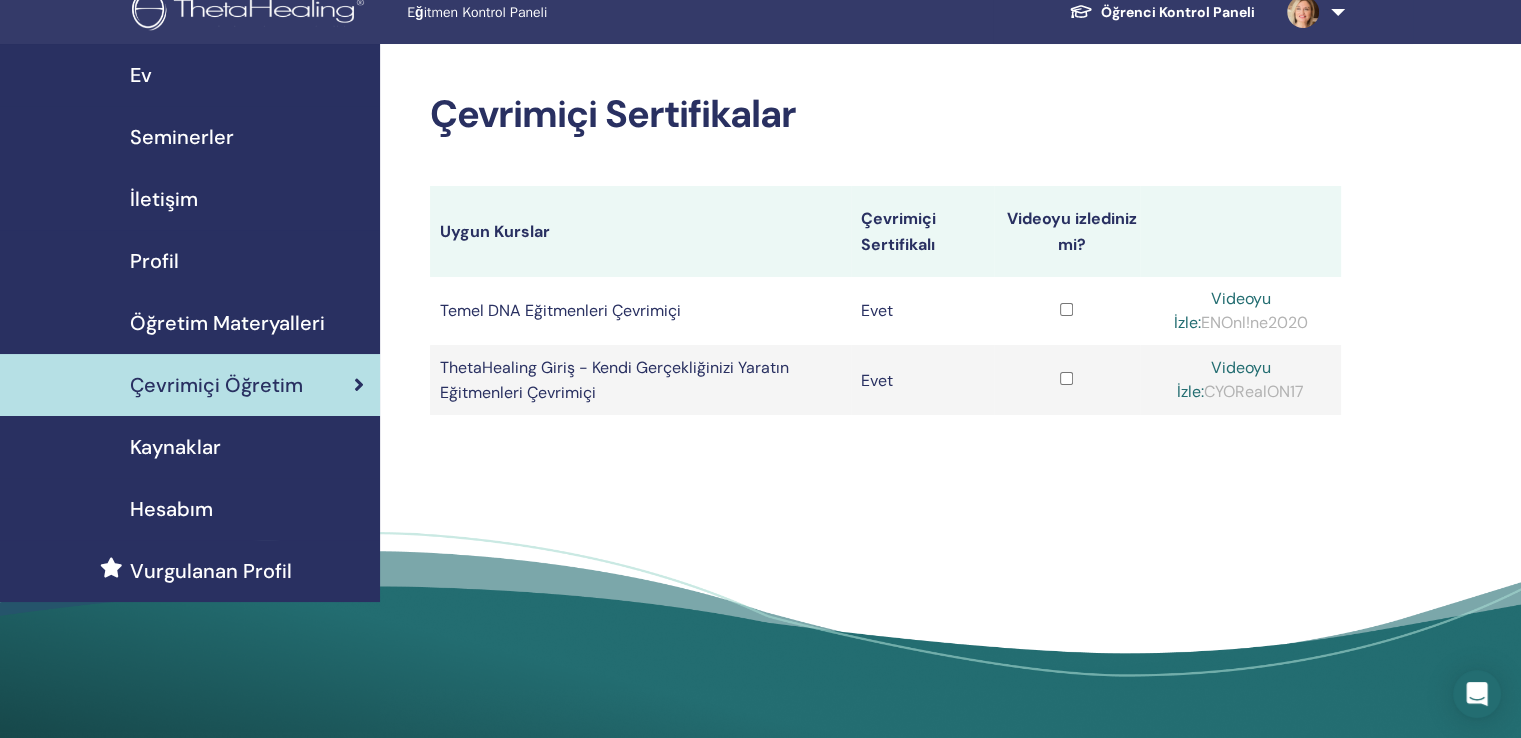 scroll, scrollTop: 0, scrollLeft: 0, axis: both 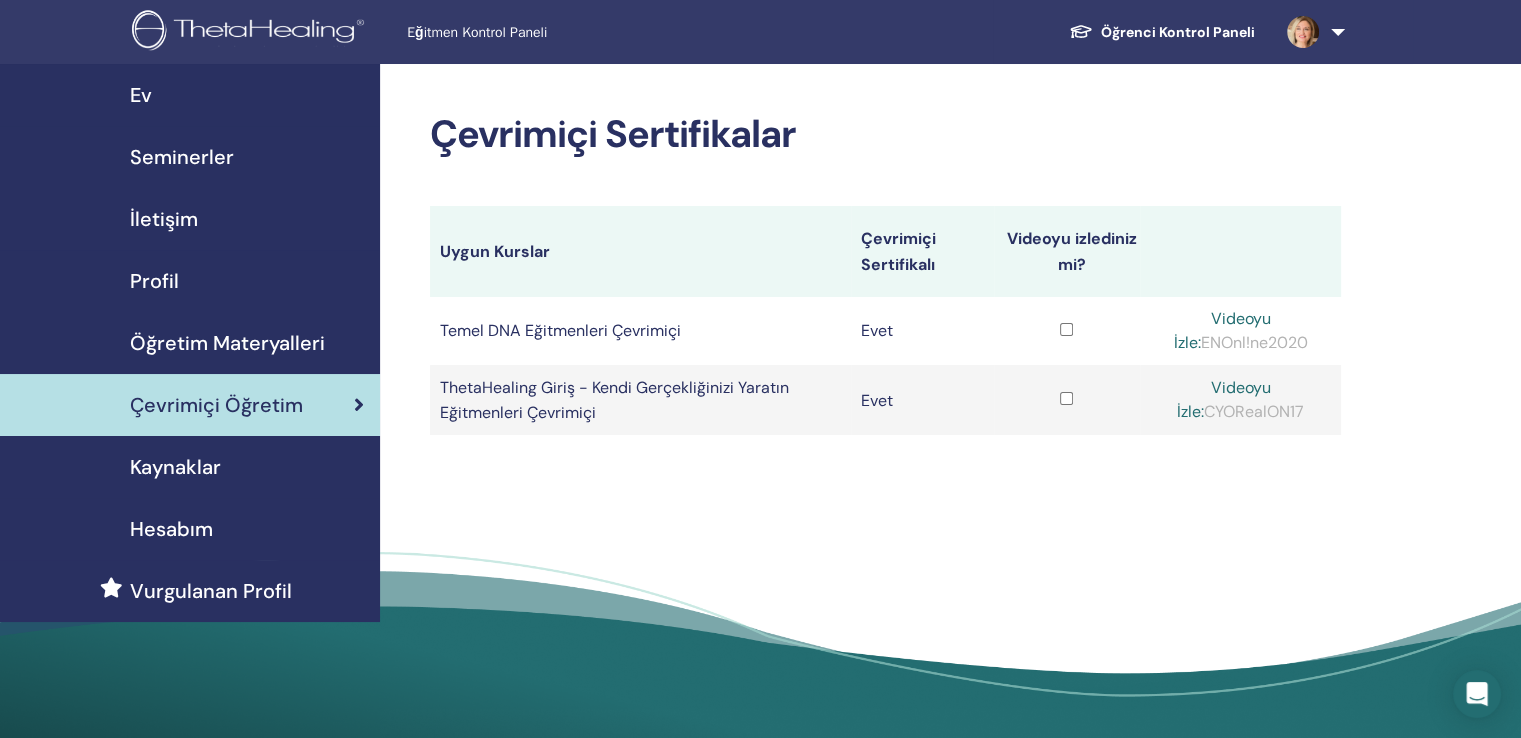 click on "Videoyu İzle:" at bounding box center (1221, 330) 